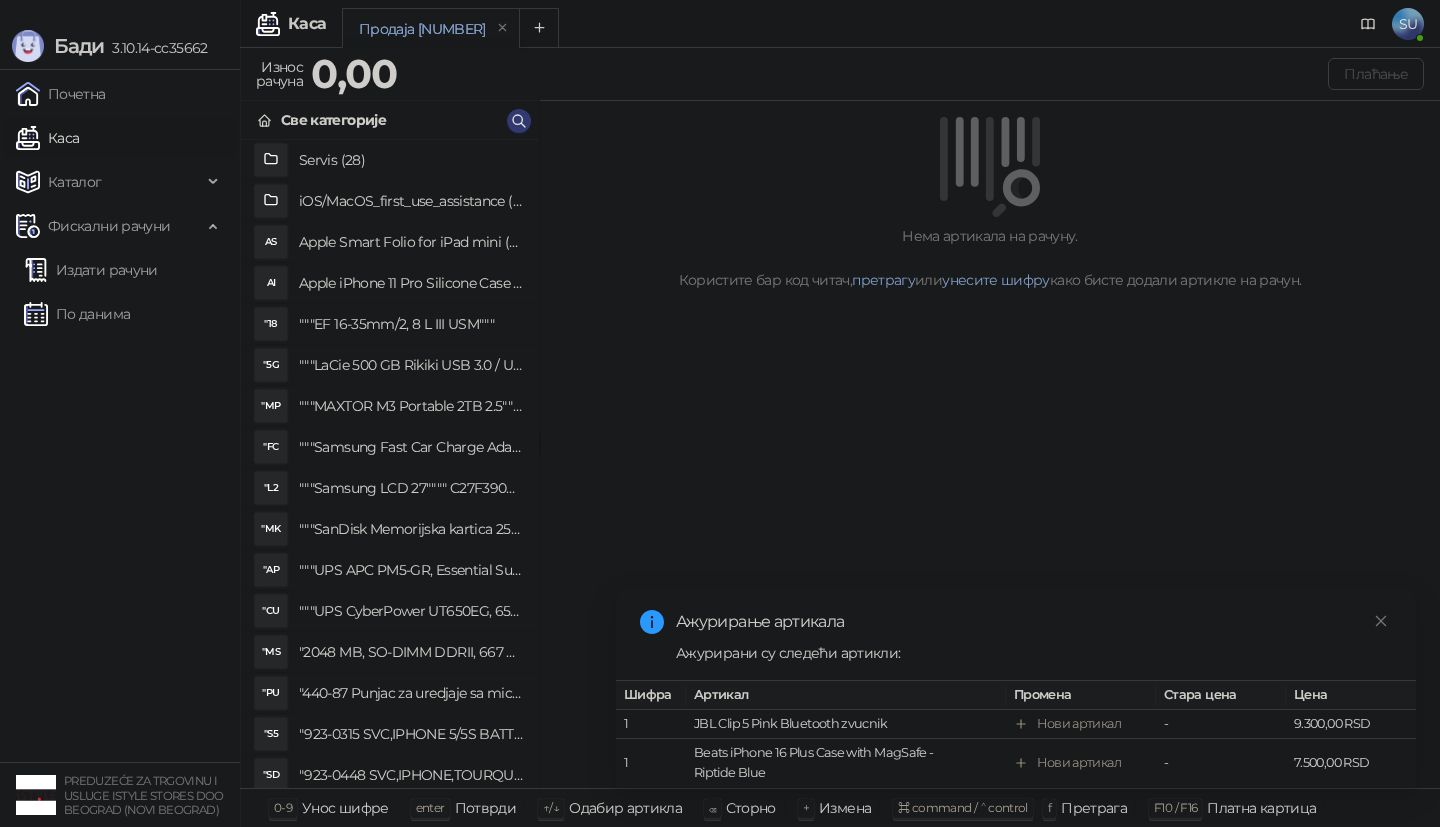 scroll, scrollTop: 0, scrollLeft: 0, axis: both 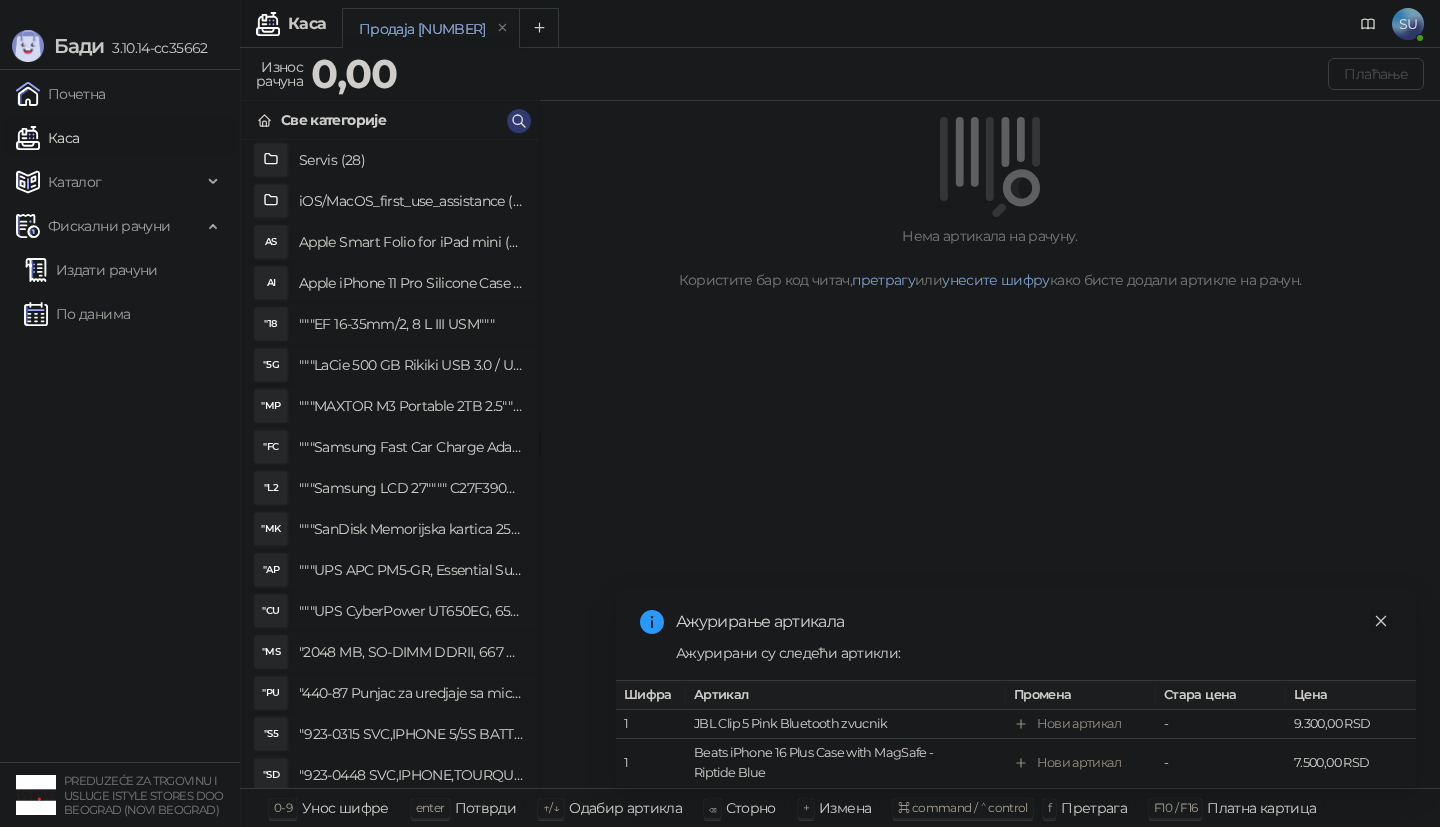 click 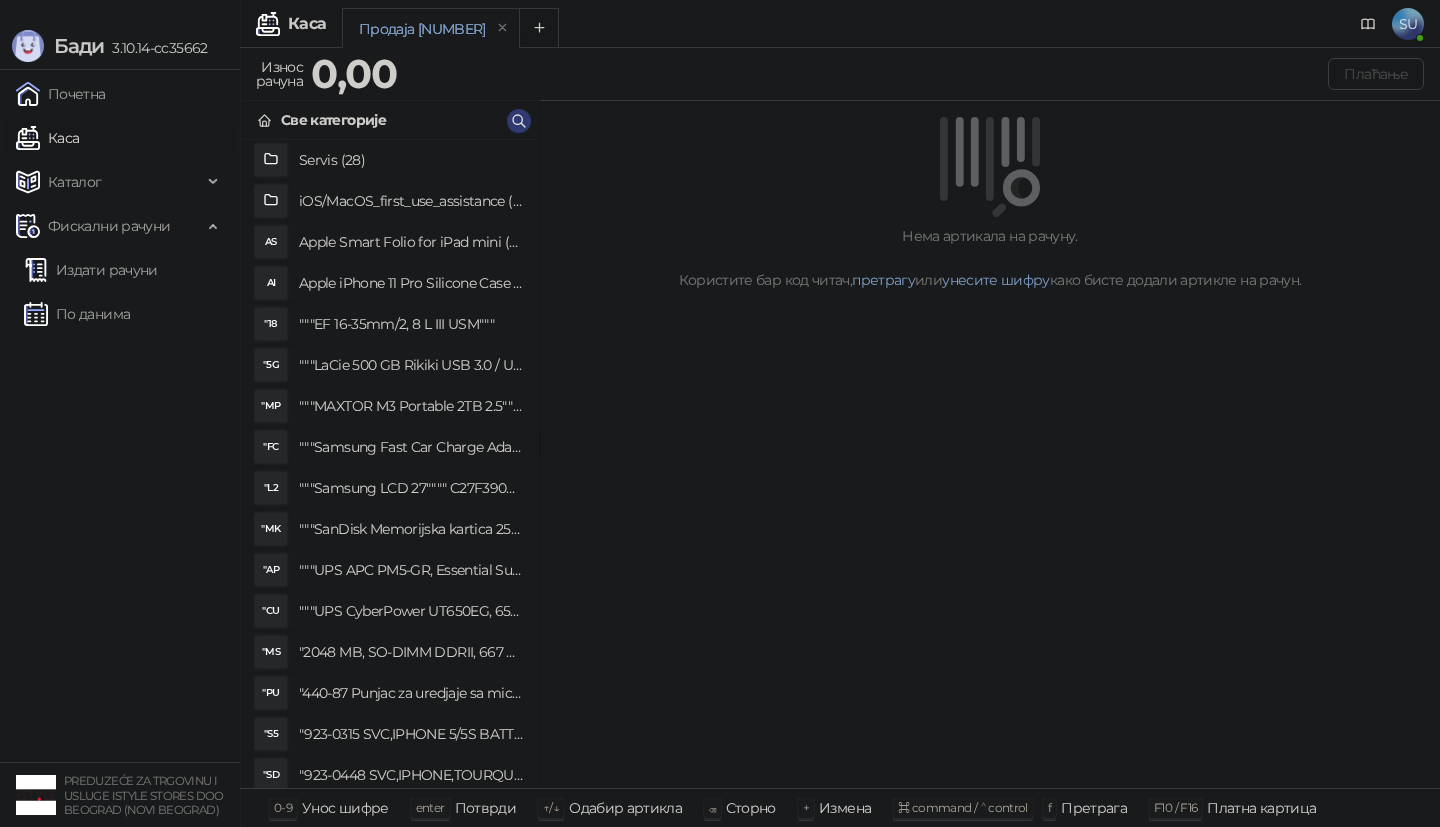 click on "Каса" at bounding box center (47, 138) 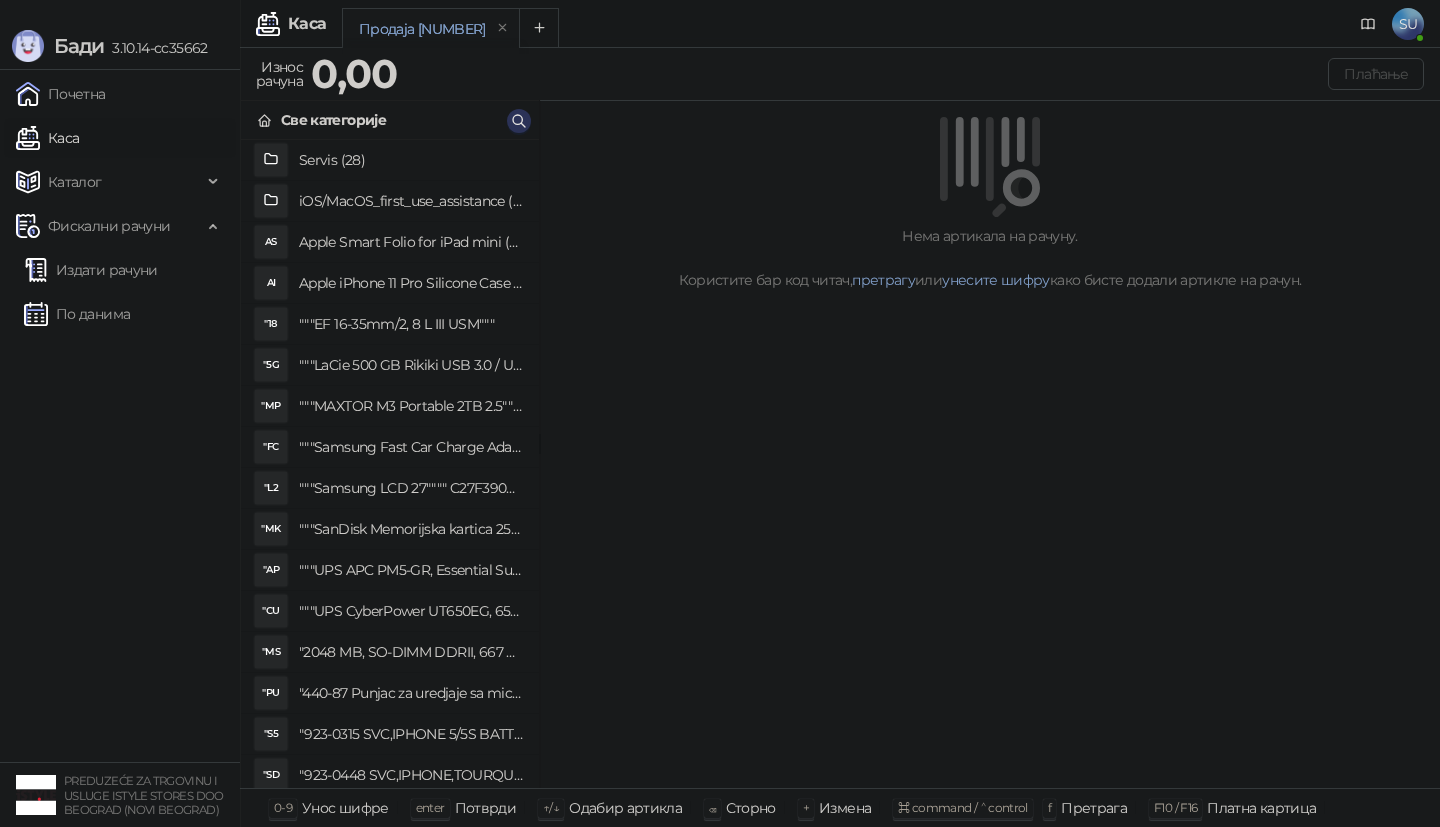 click 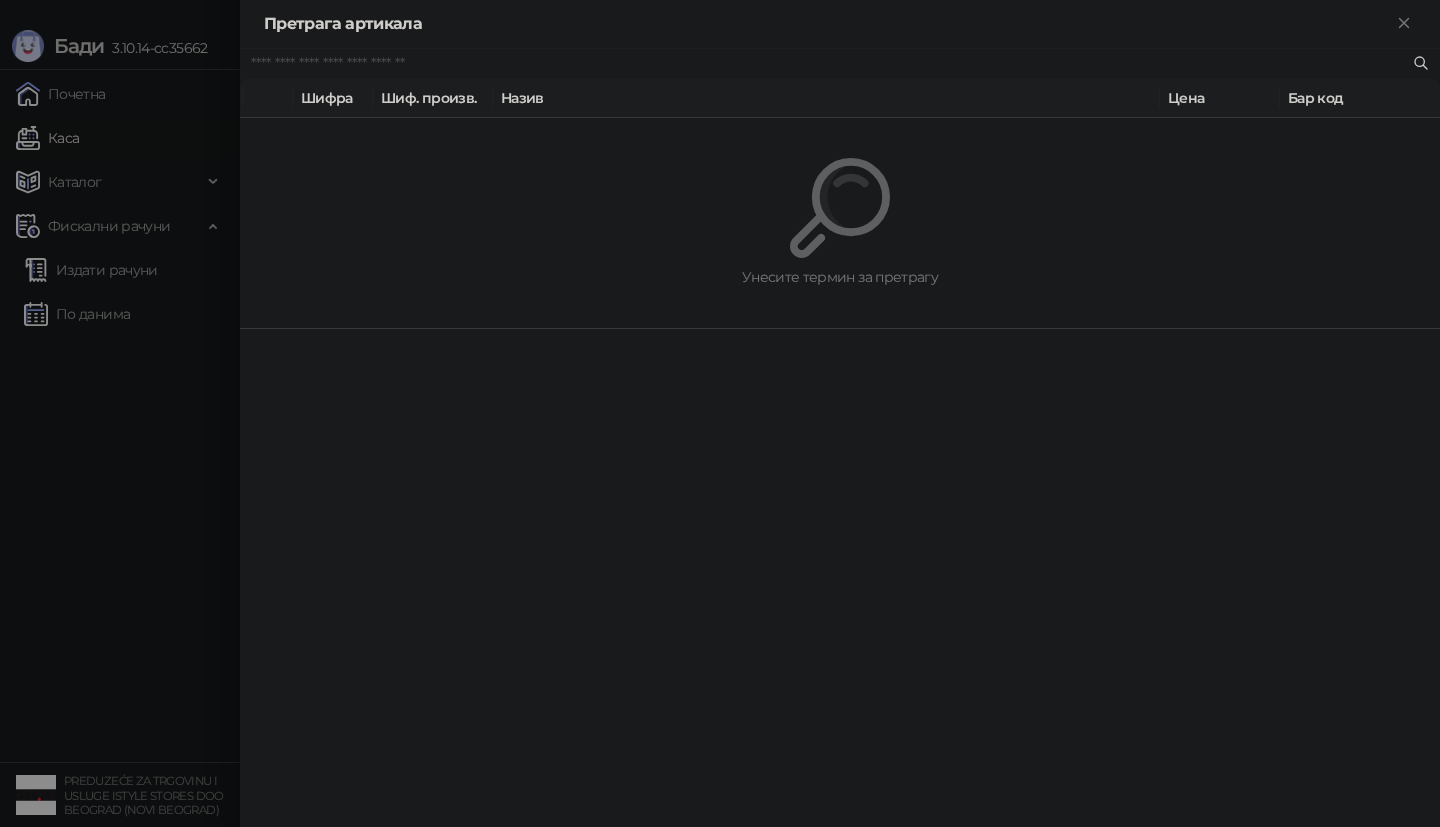 paste on "**********" 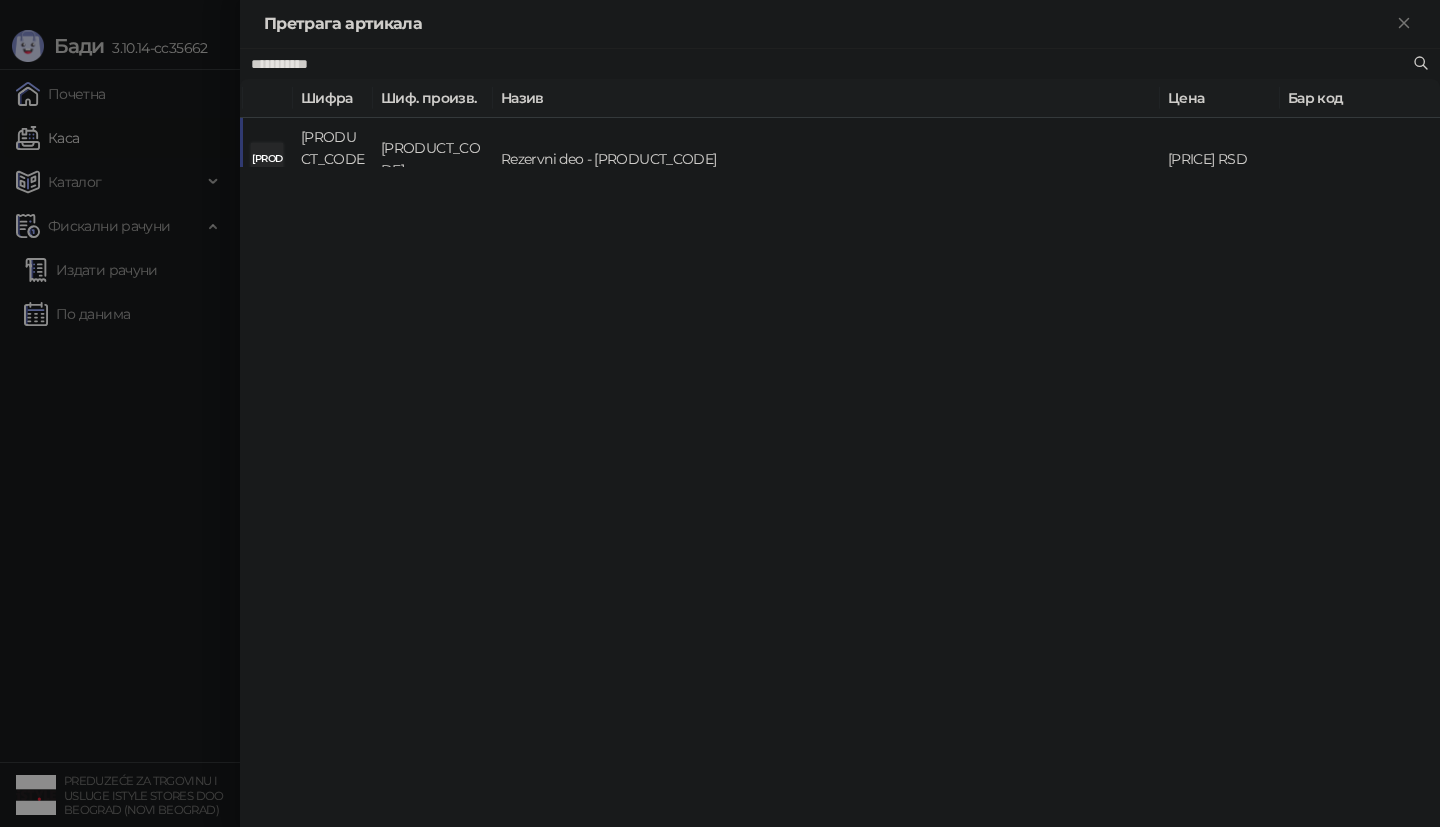 type on "**********" 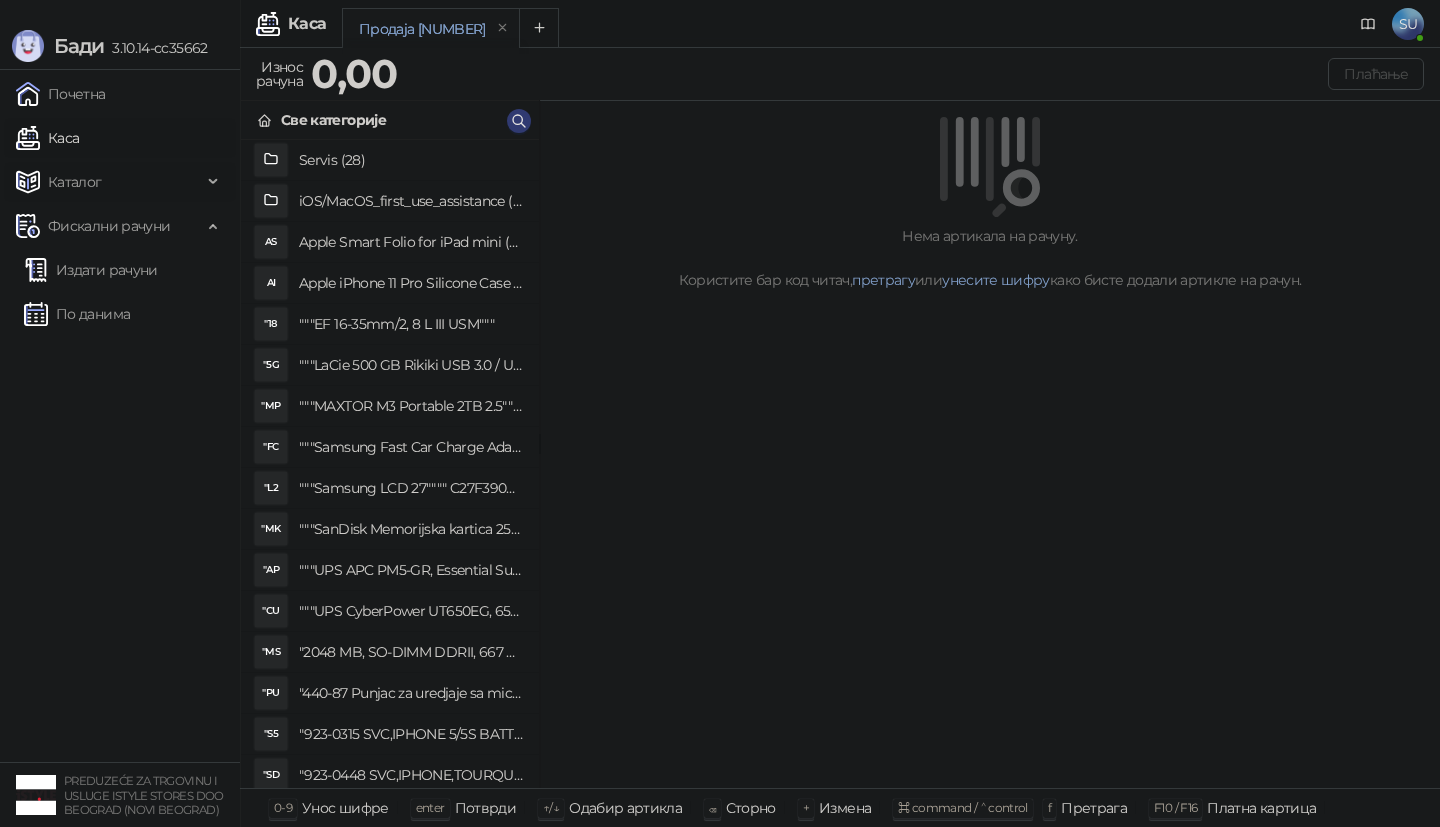 click on "Каталог" at bounding box center (109, 182) 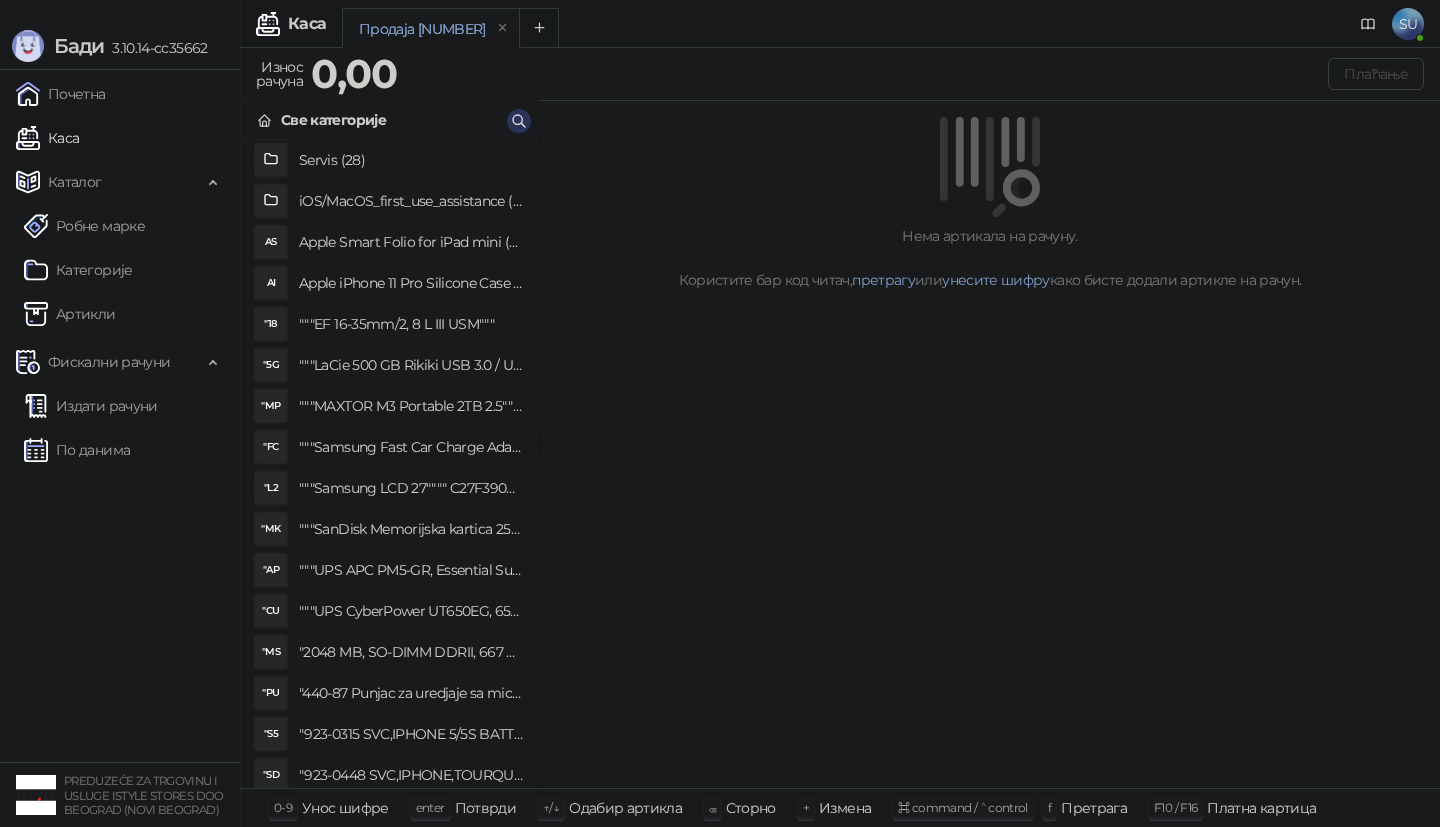 click 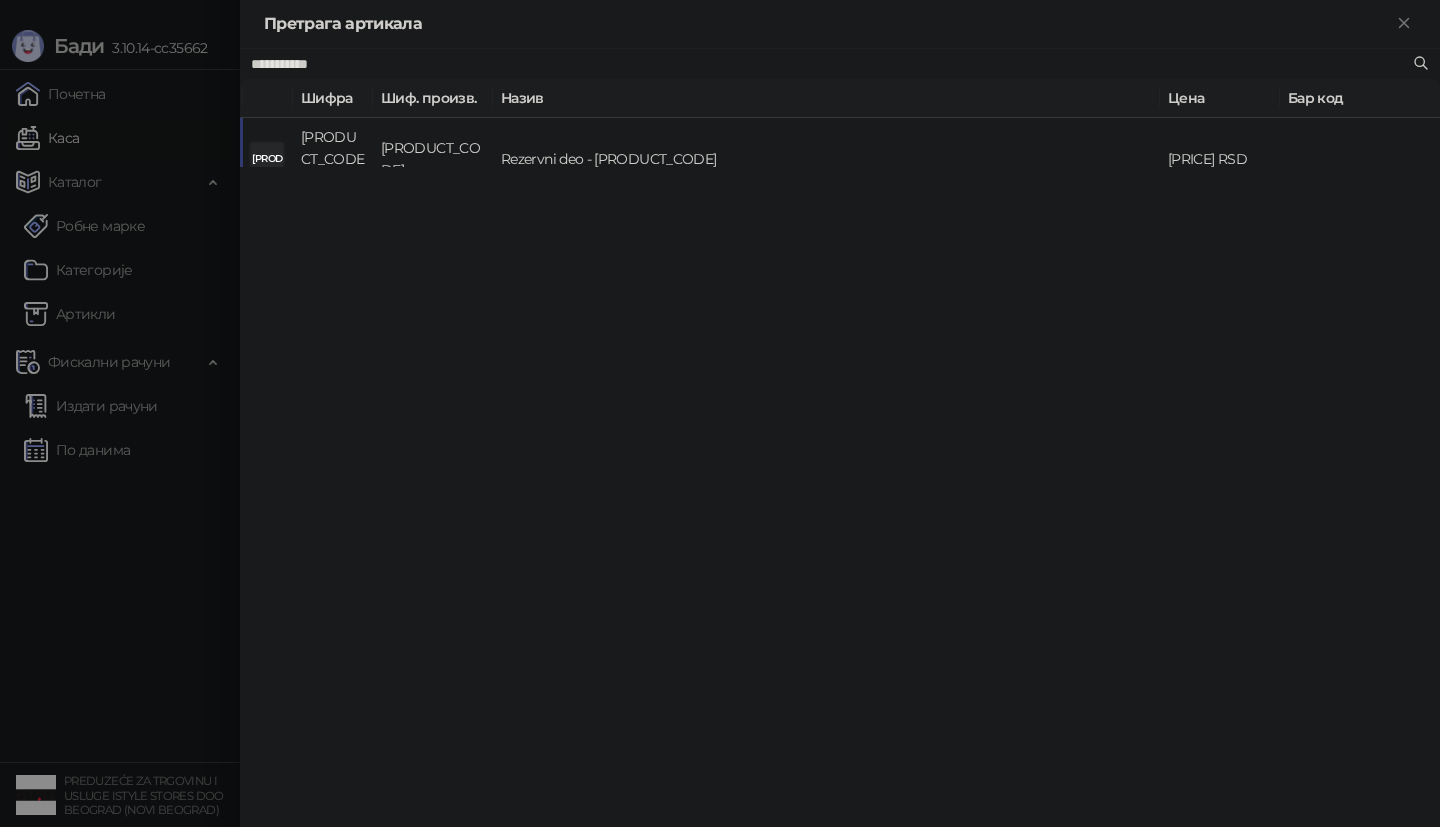 click at bounding box center [720, 413] 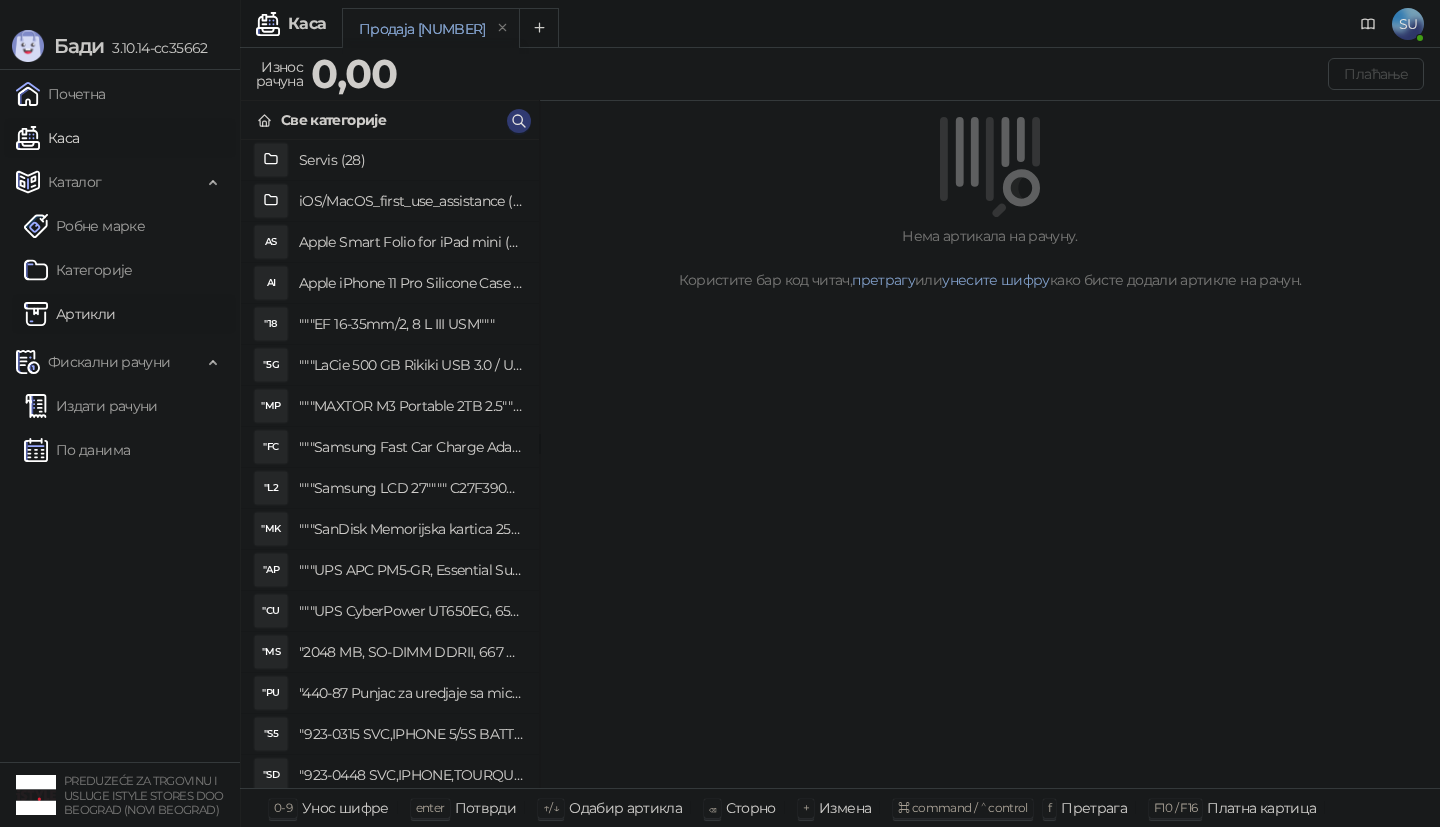 click on "Артикли" at bounding box center (70, 314) 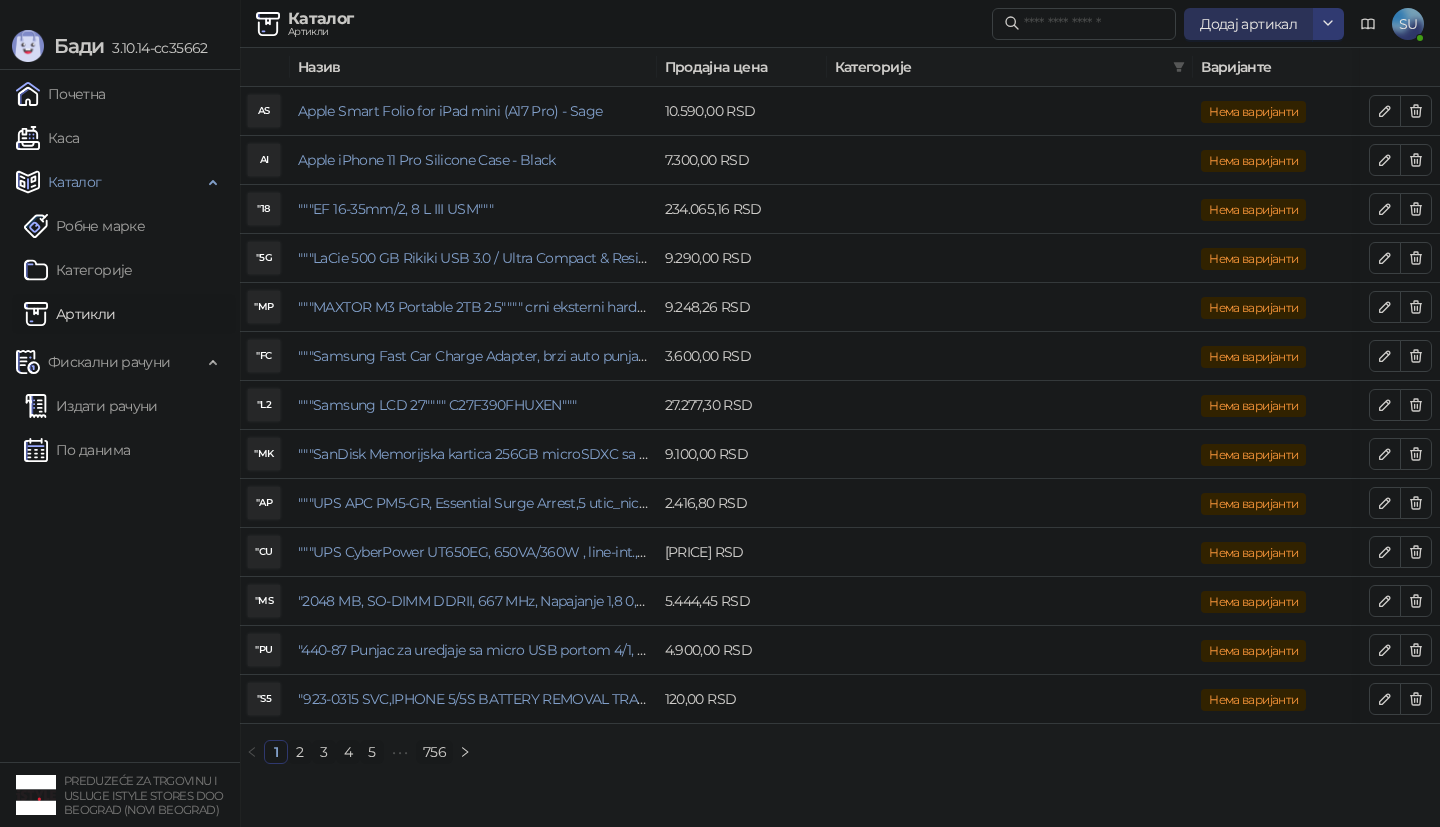 click on "Додај артикал" at bounding box center [1248, 24] 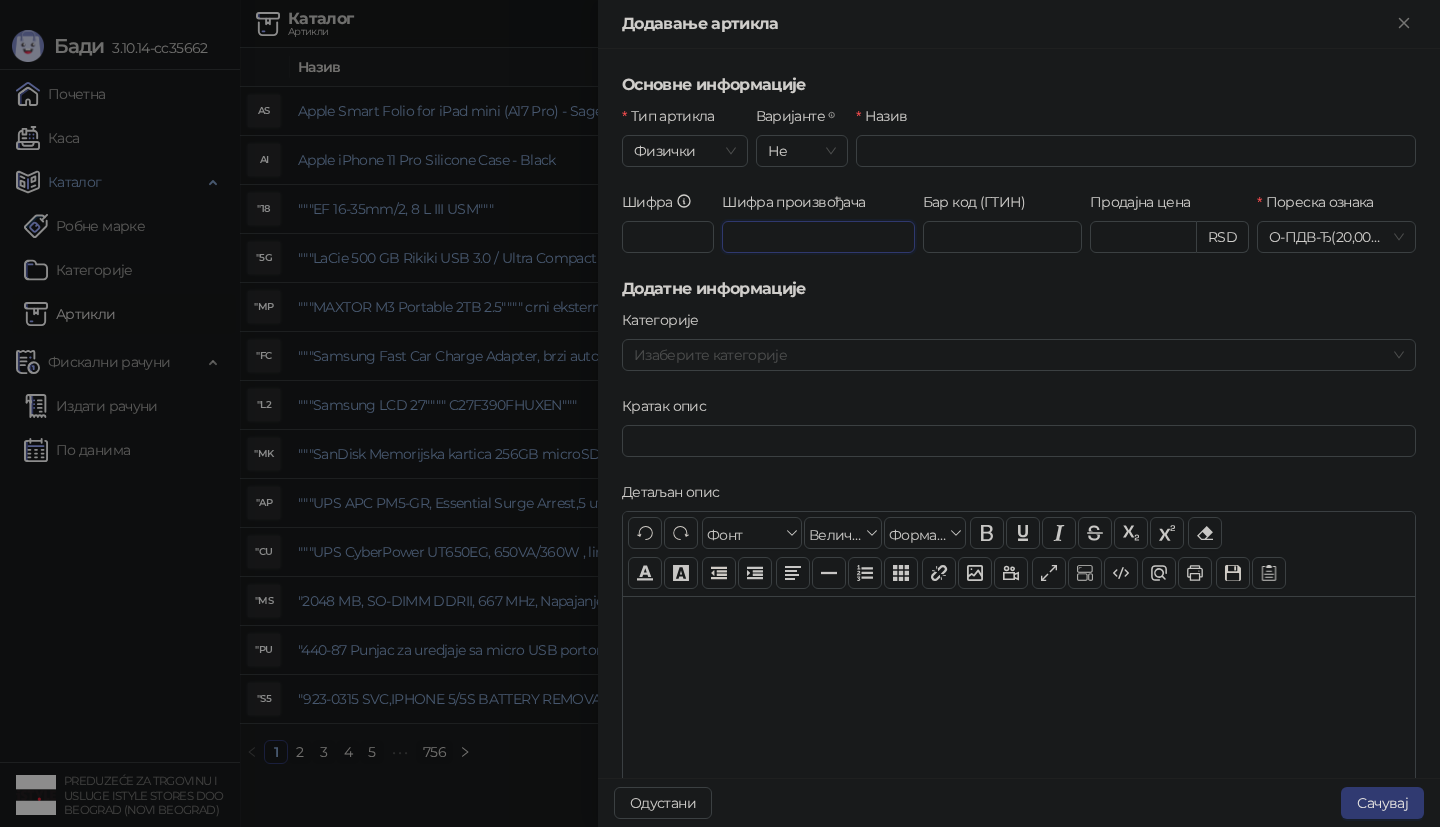click on "Шифра произвођача" at bounding box center (818, 237) 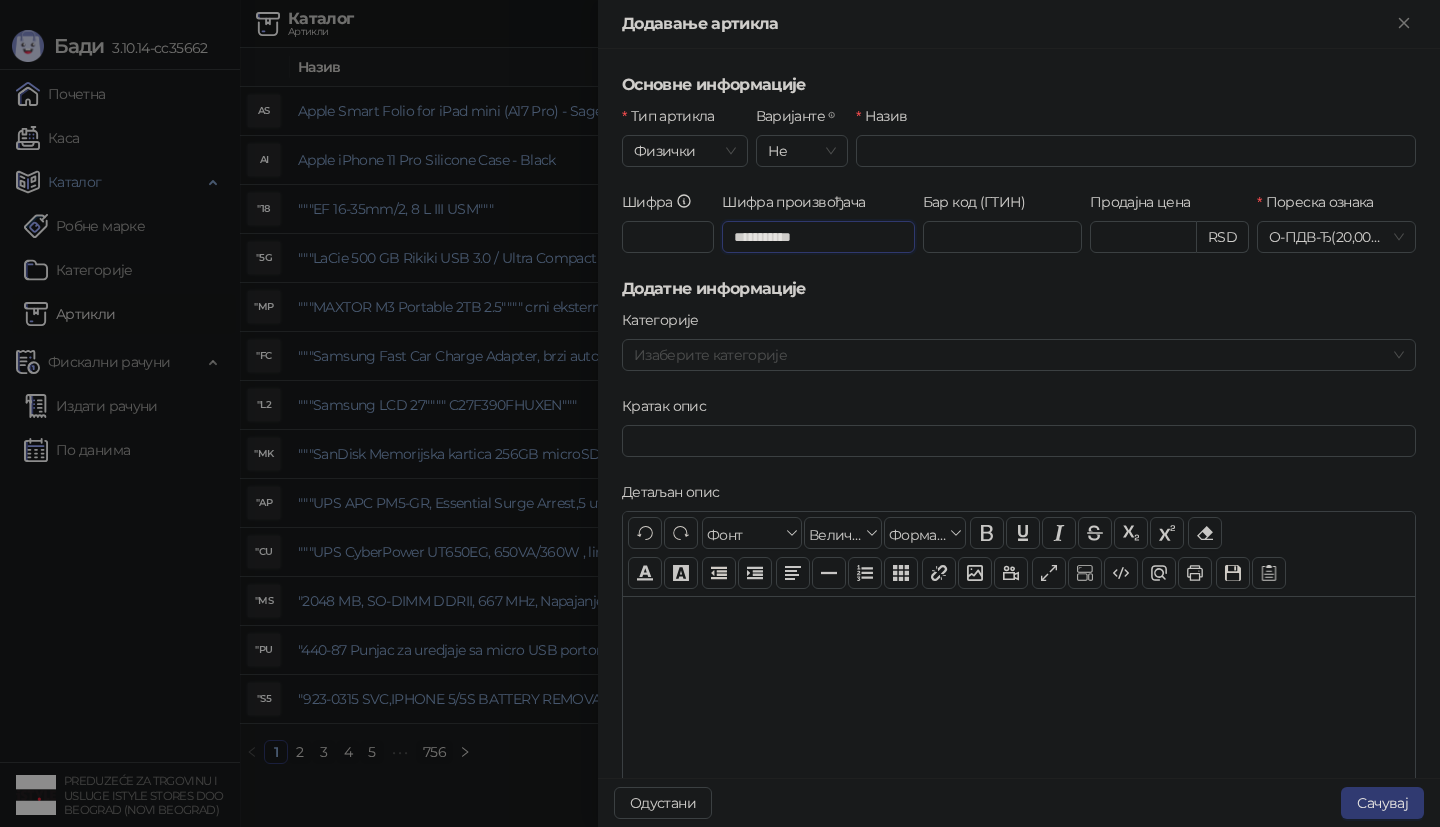 type on "**********" 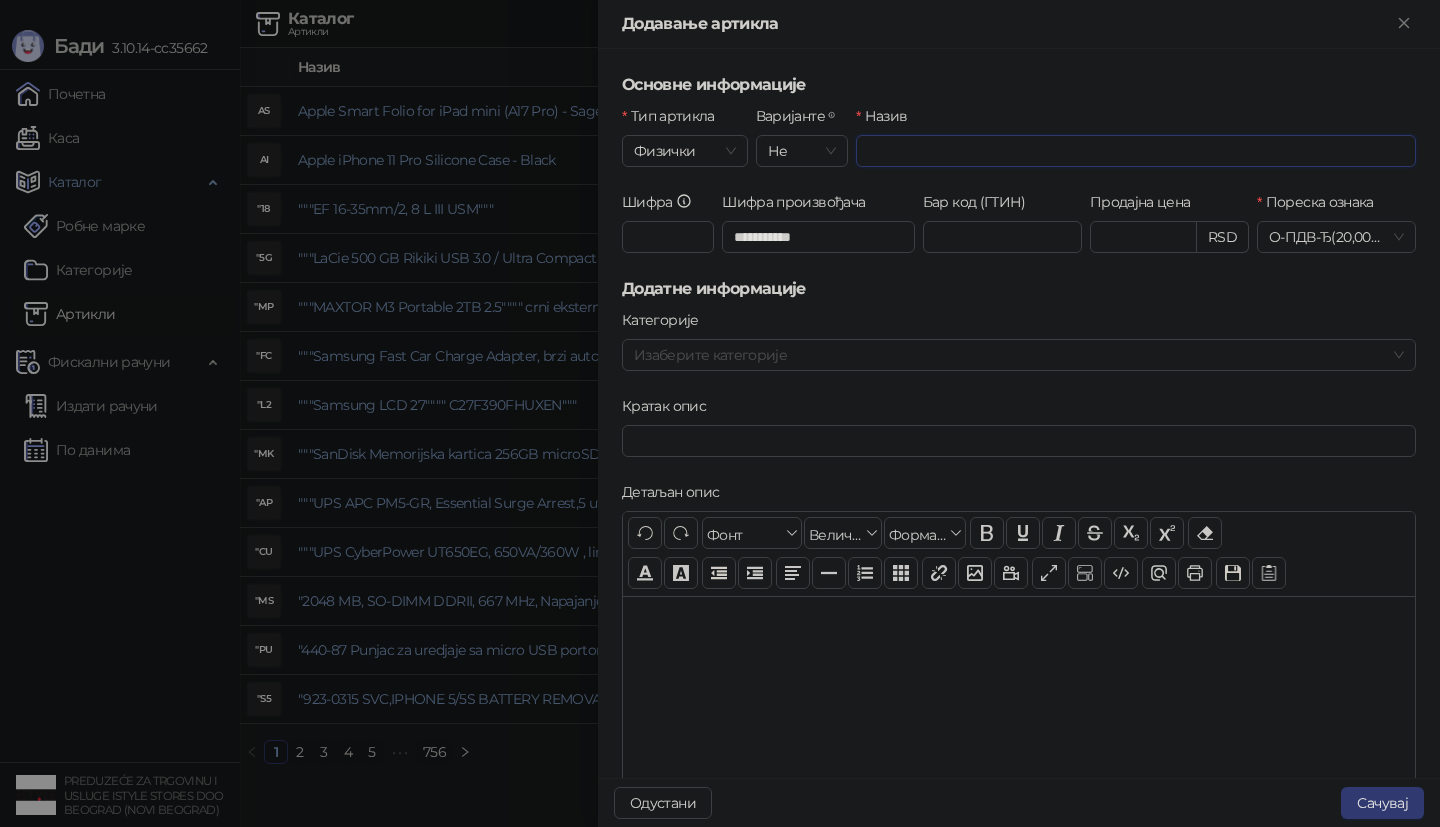 click on "Назив" at bounding box center (1136, 151) 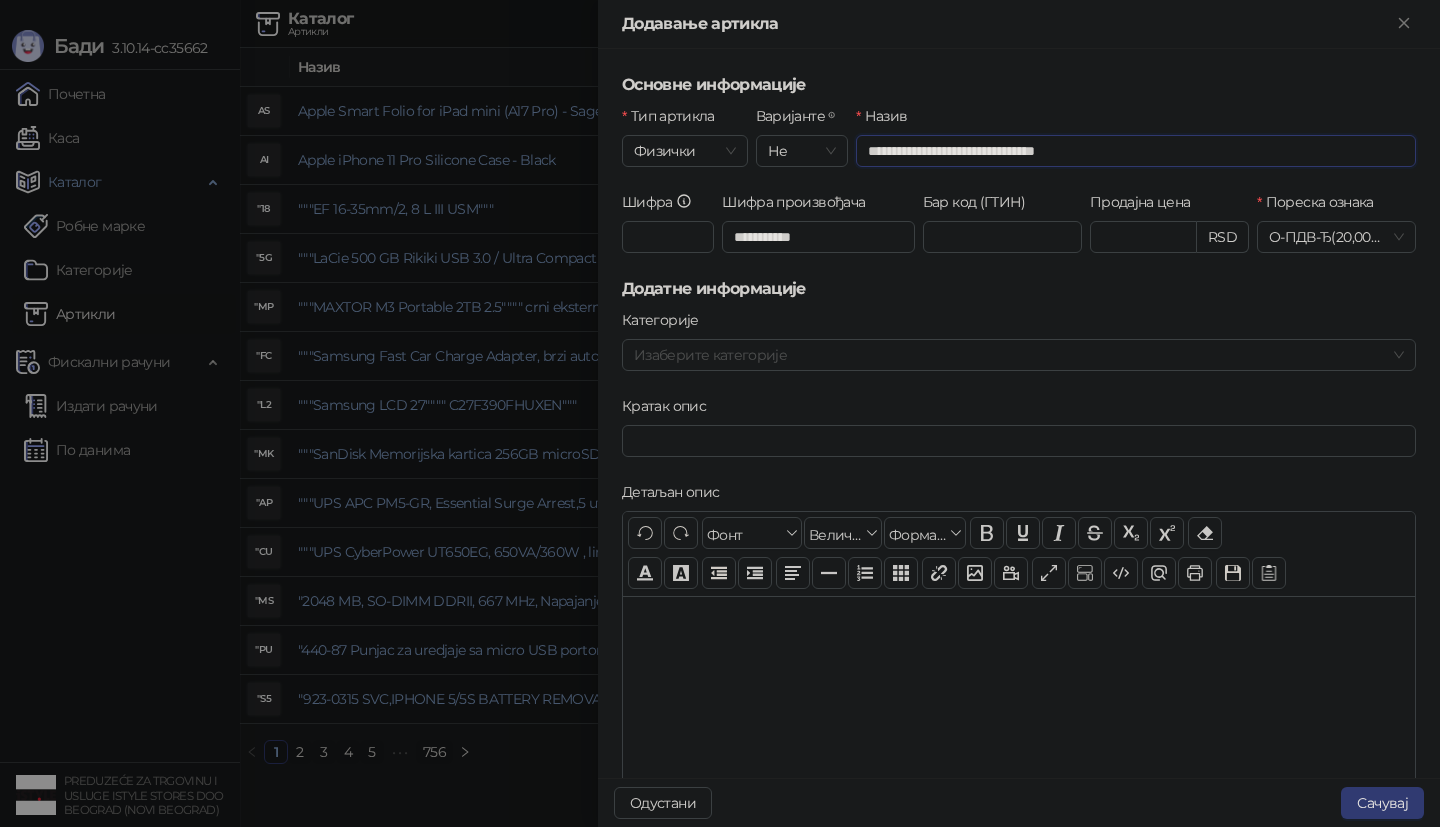 type on "**********" 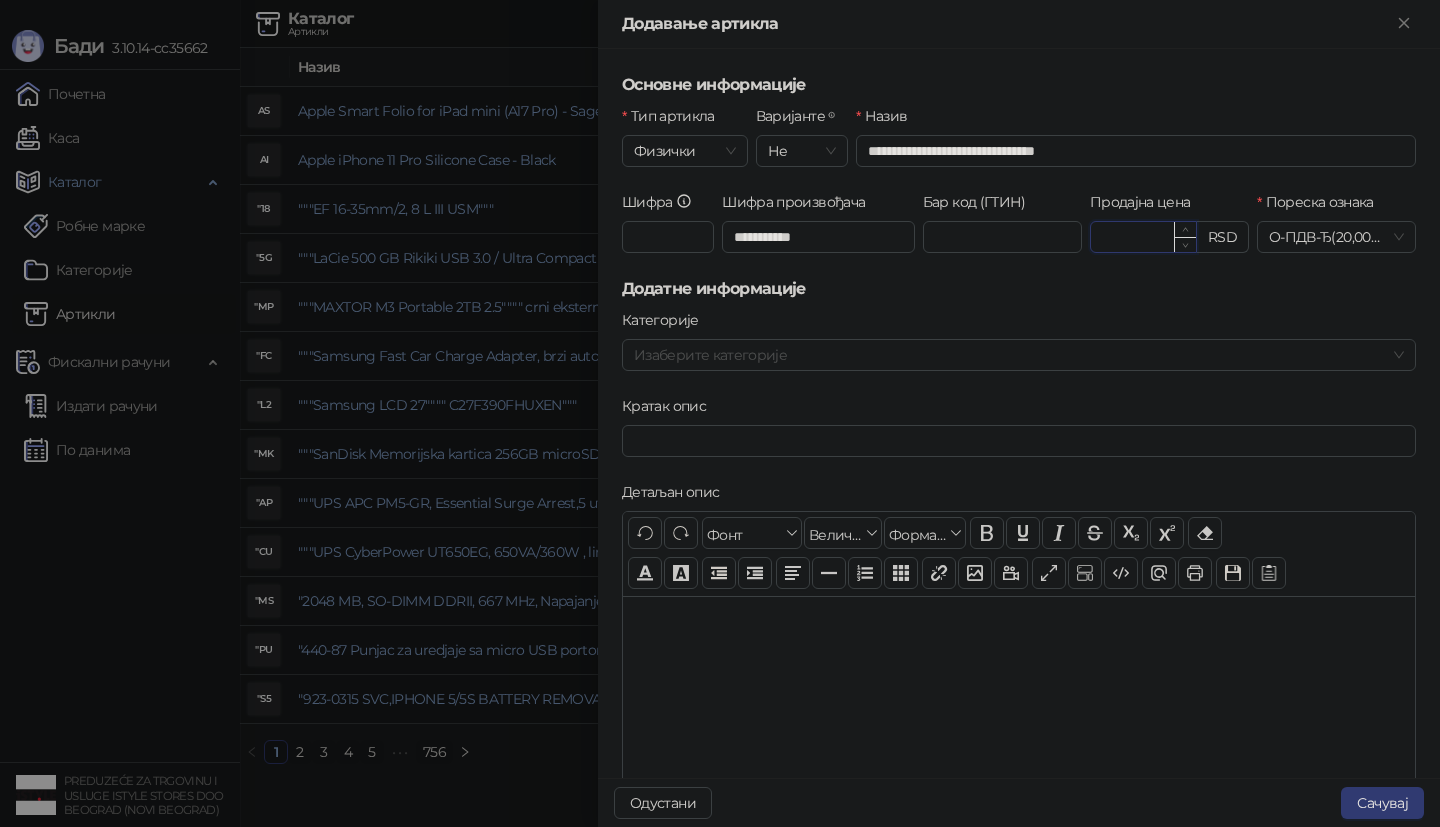 click on "Продајна цена" at bounding box center (1143, 237) 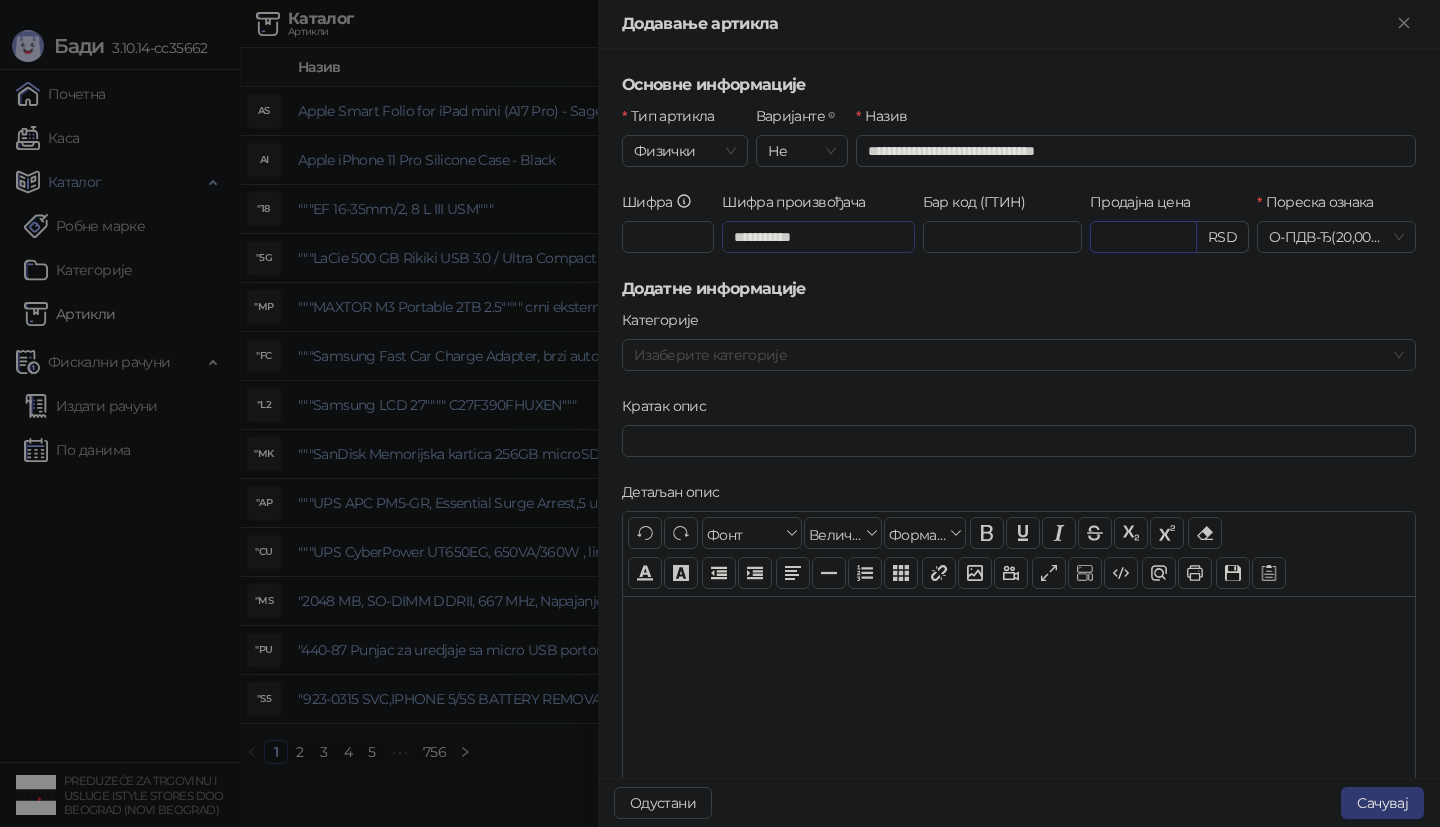 type on "*********" 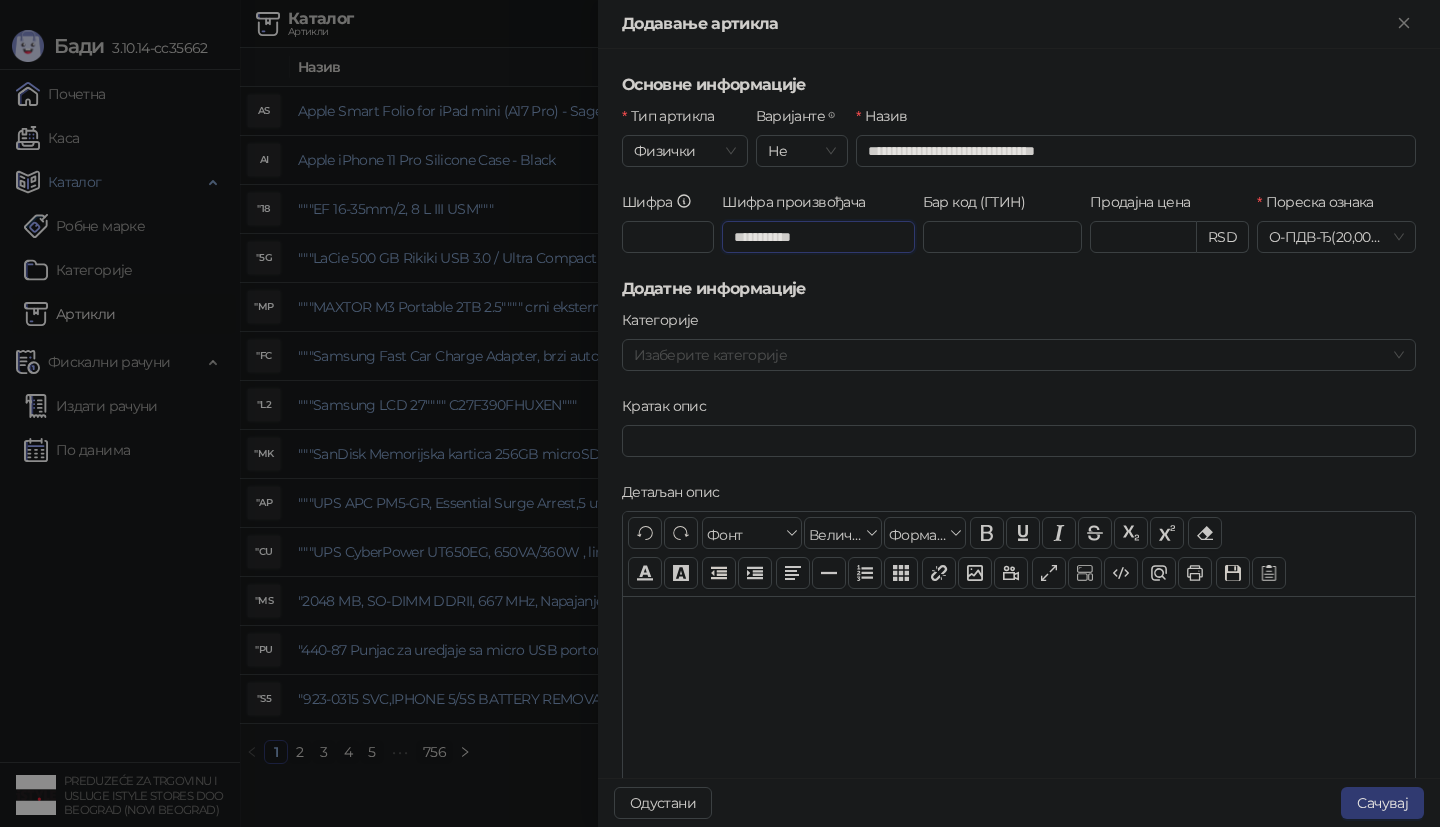 click on "**********" at bounding box center [818, 237] 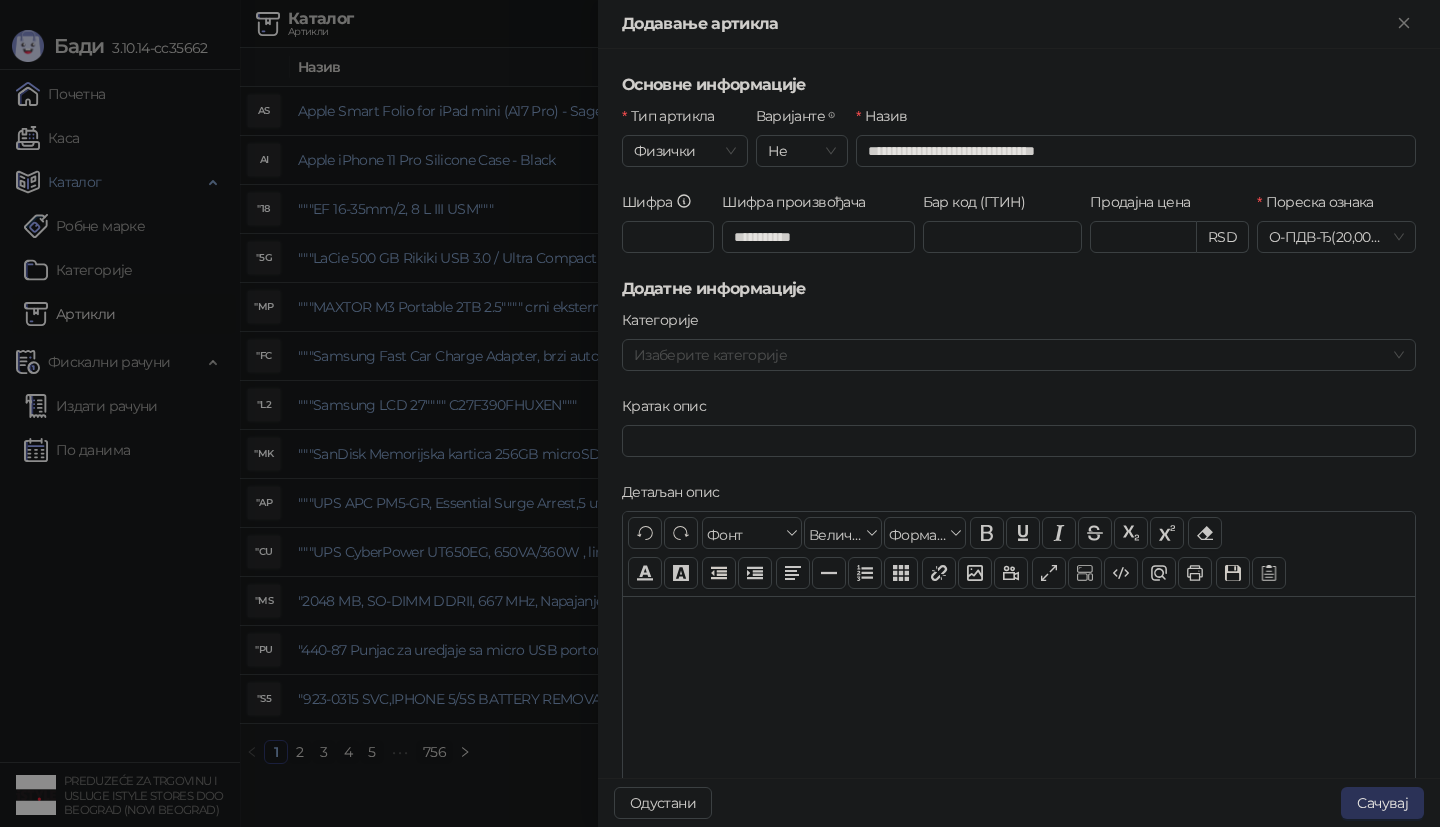 click on "Сачувај" at bounding box center (1382, 803) 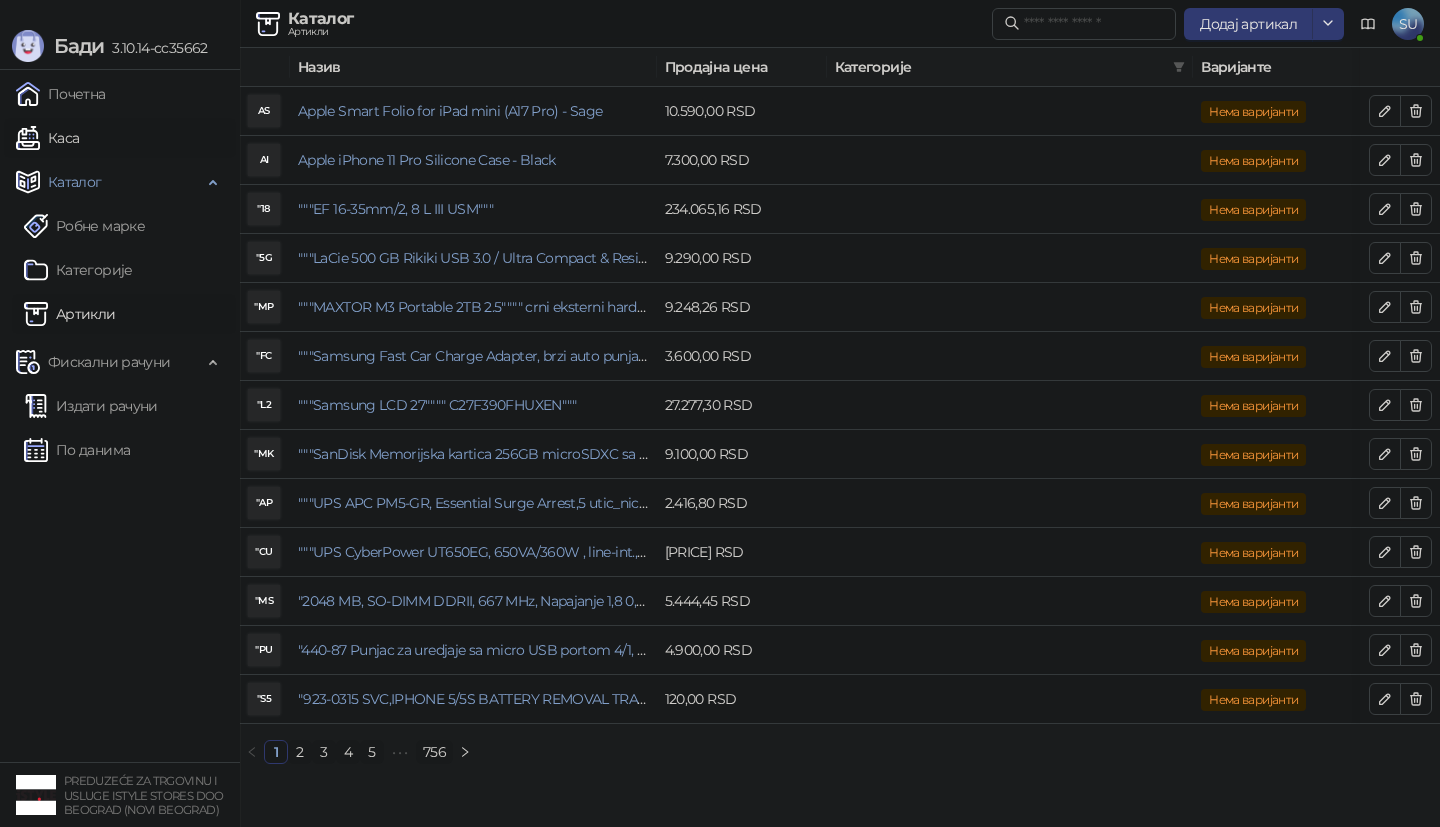 click on "Каса" at bounding box center [47, 138] 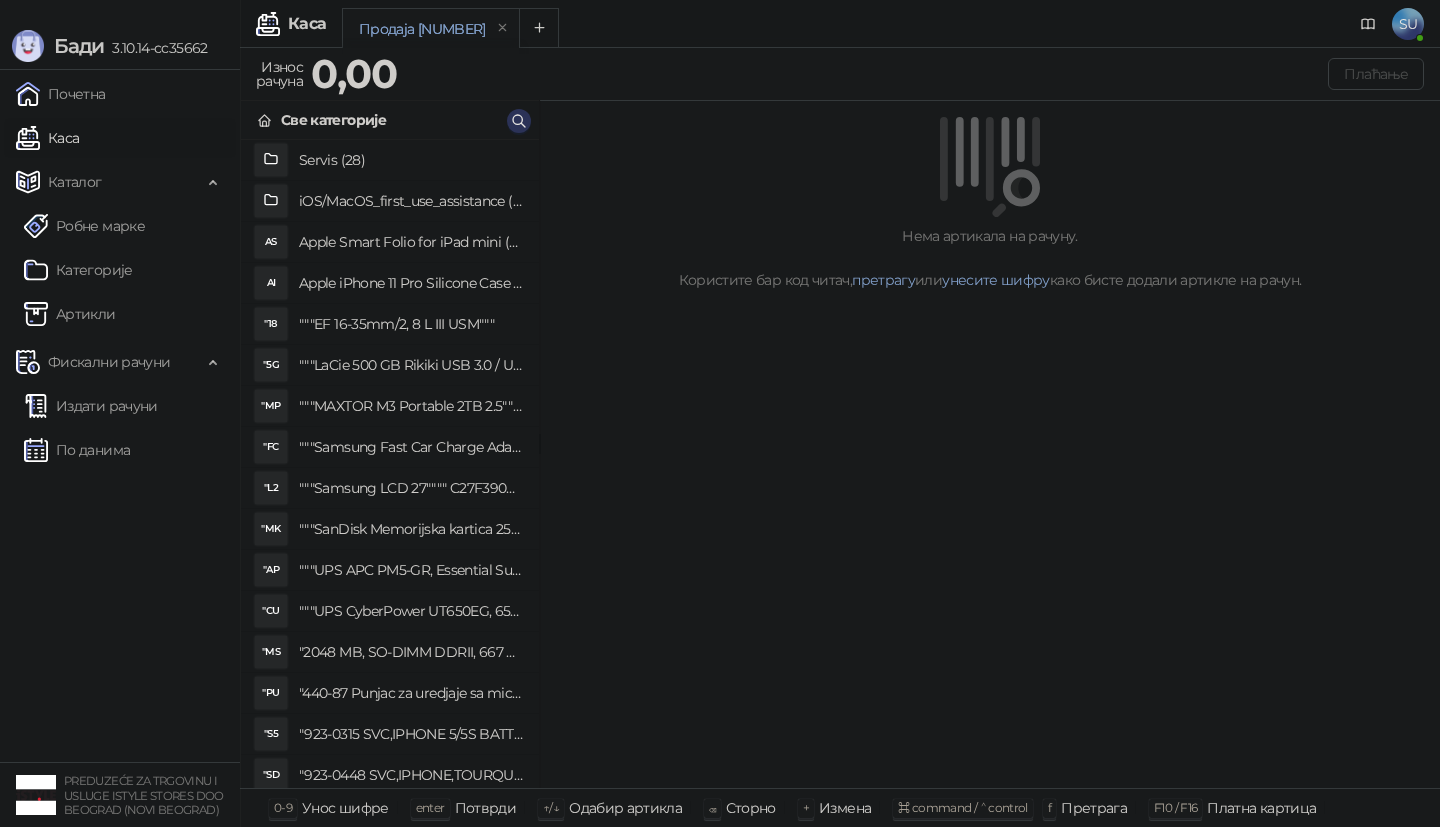 click 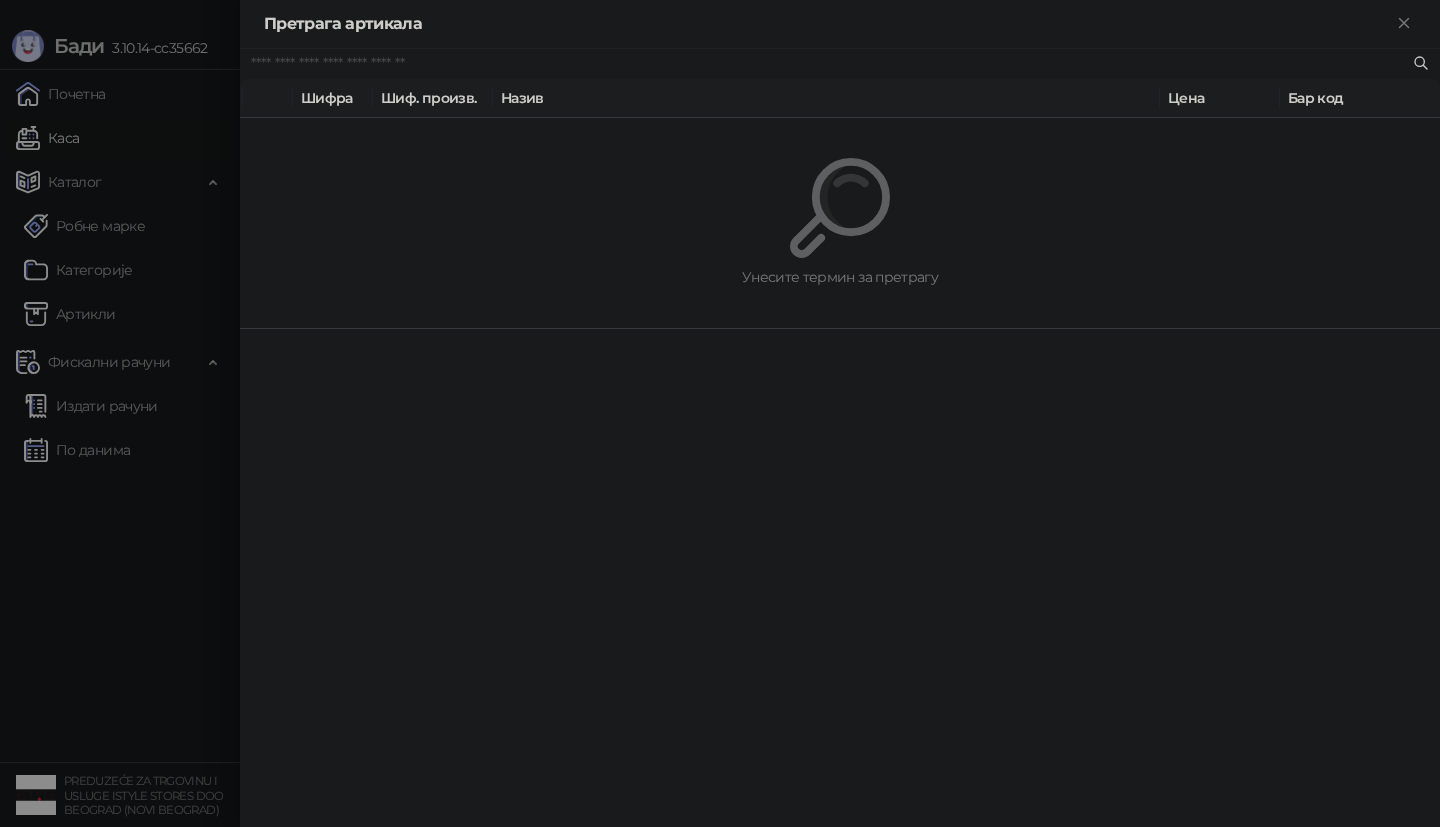 paste on "**********" 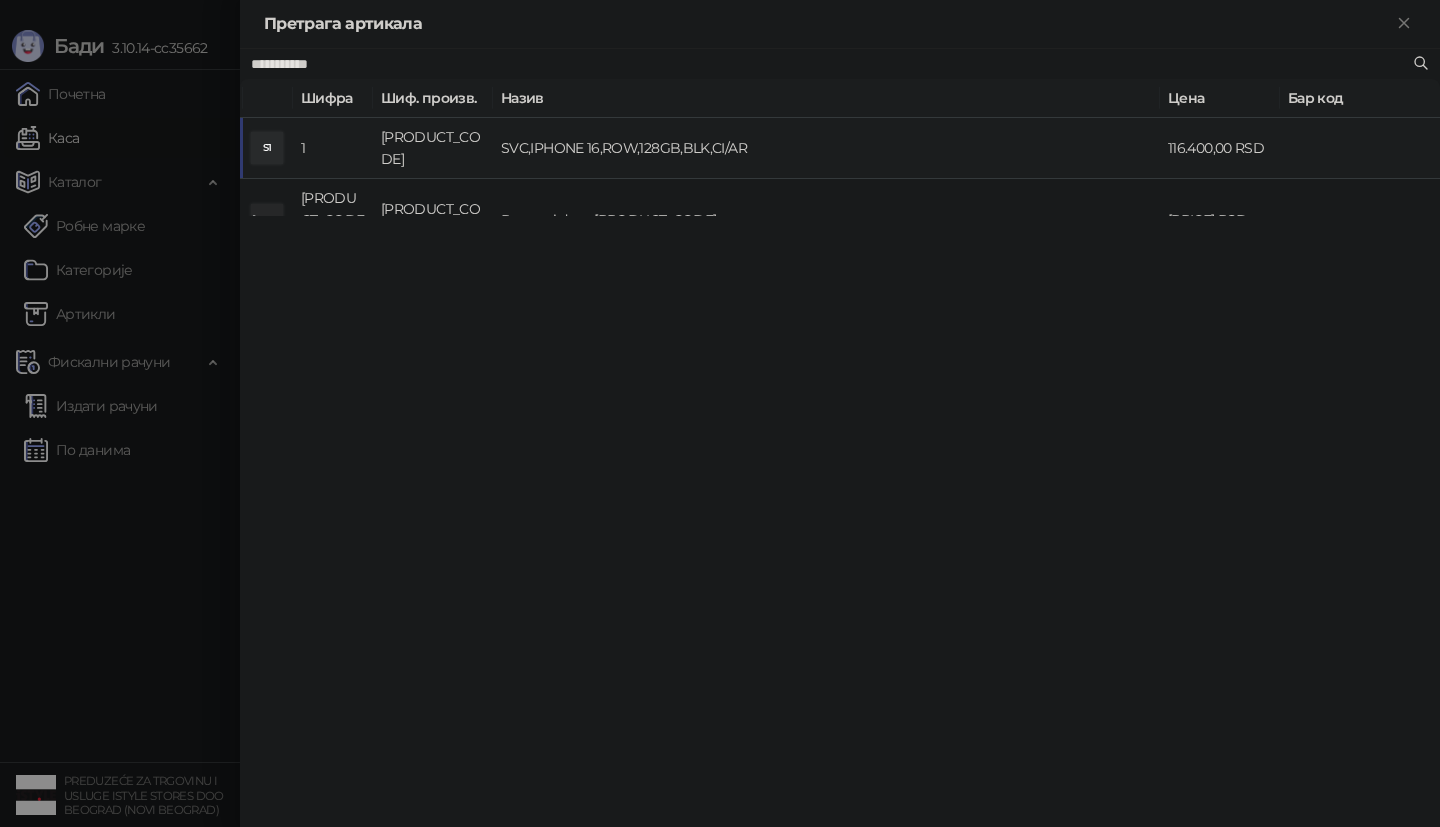 type on "**********" 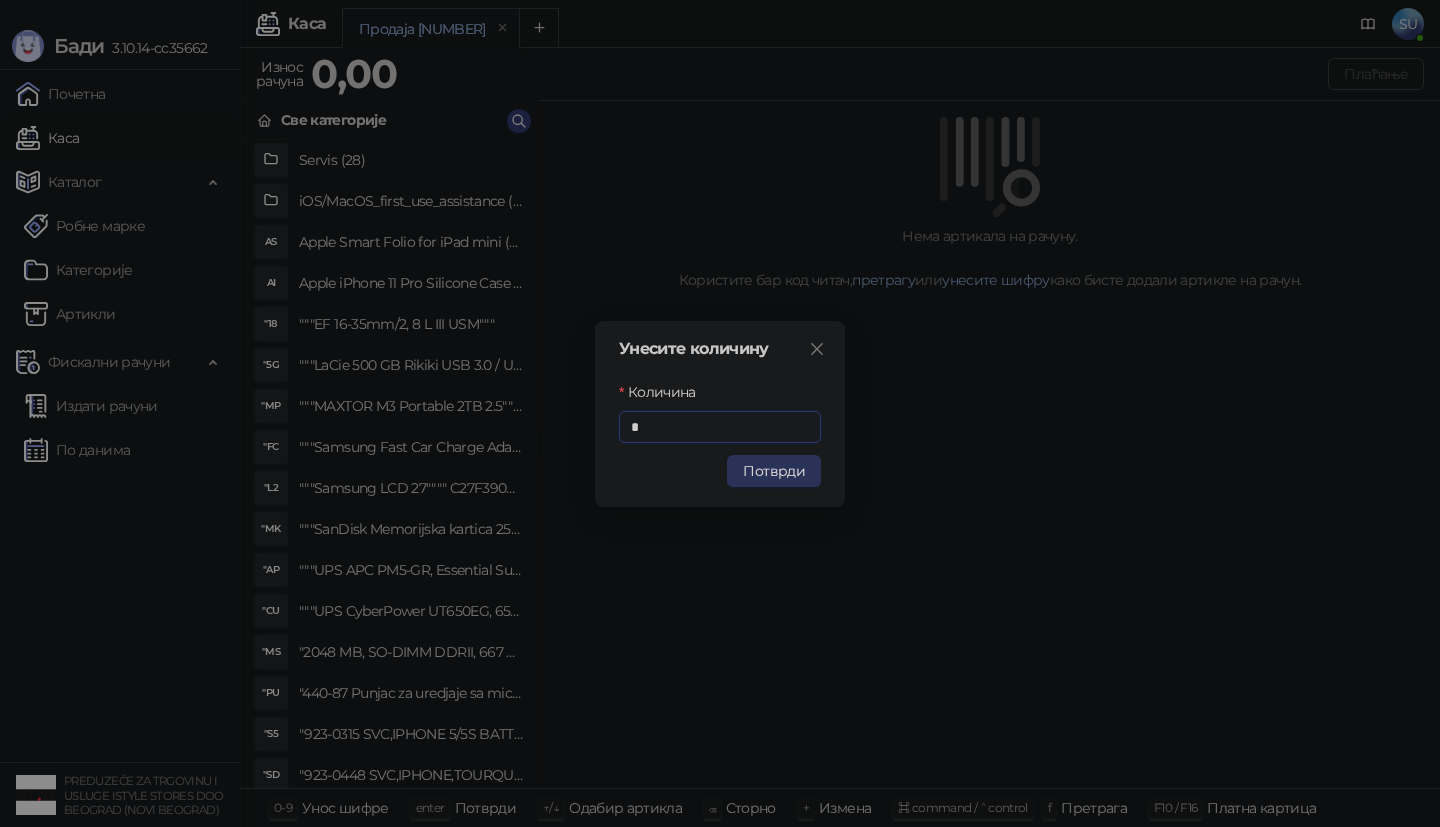click on "Потврди" at bounding box center [774, 471] 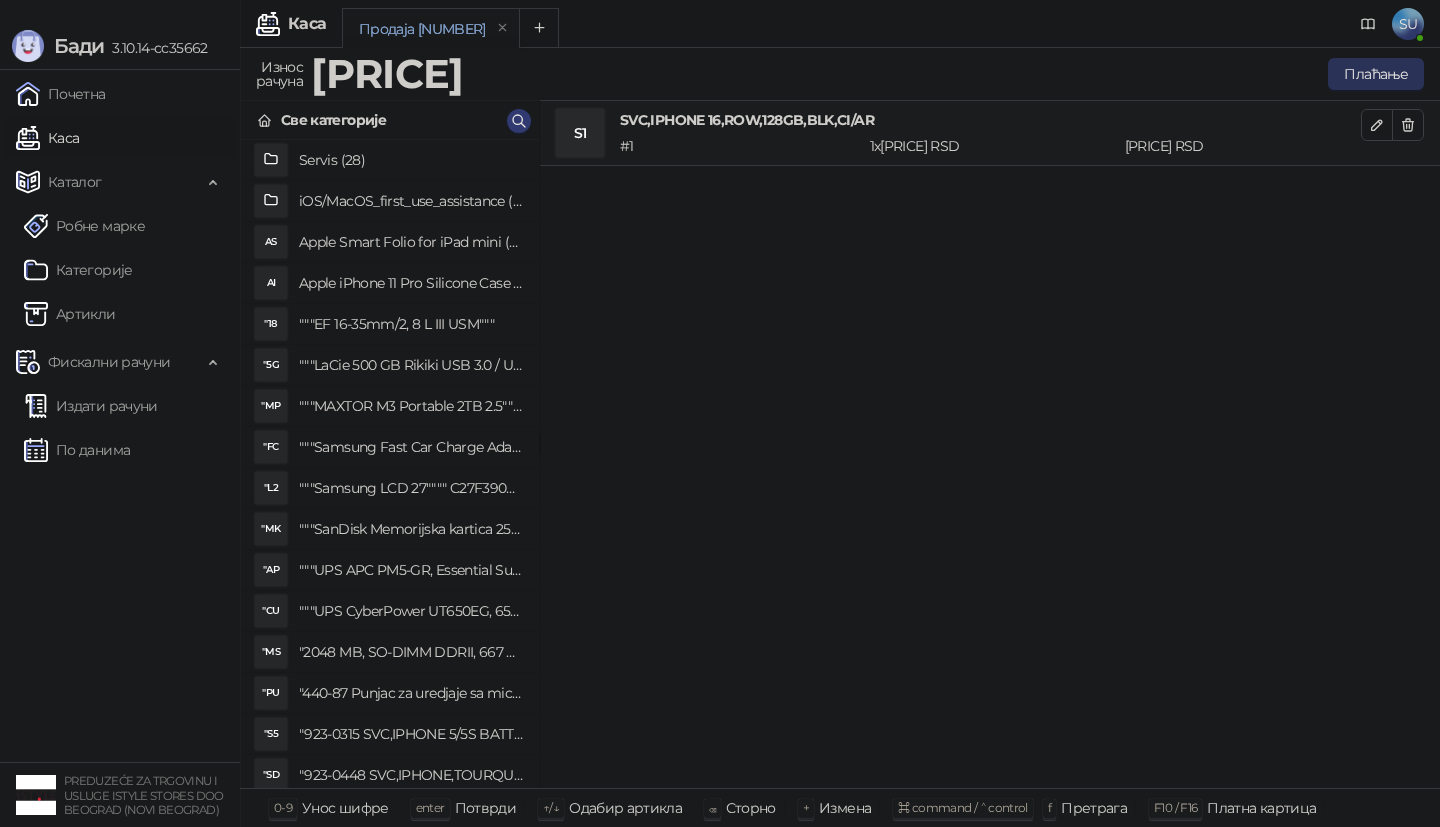 click on "Плаћање" at bounding box center (1376, 74) 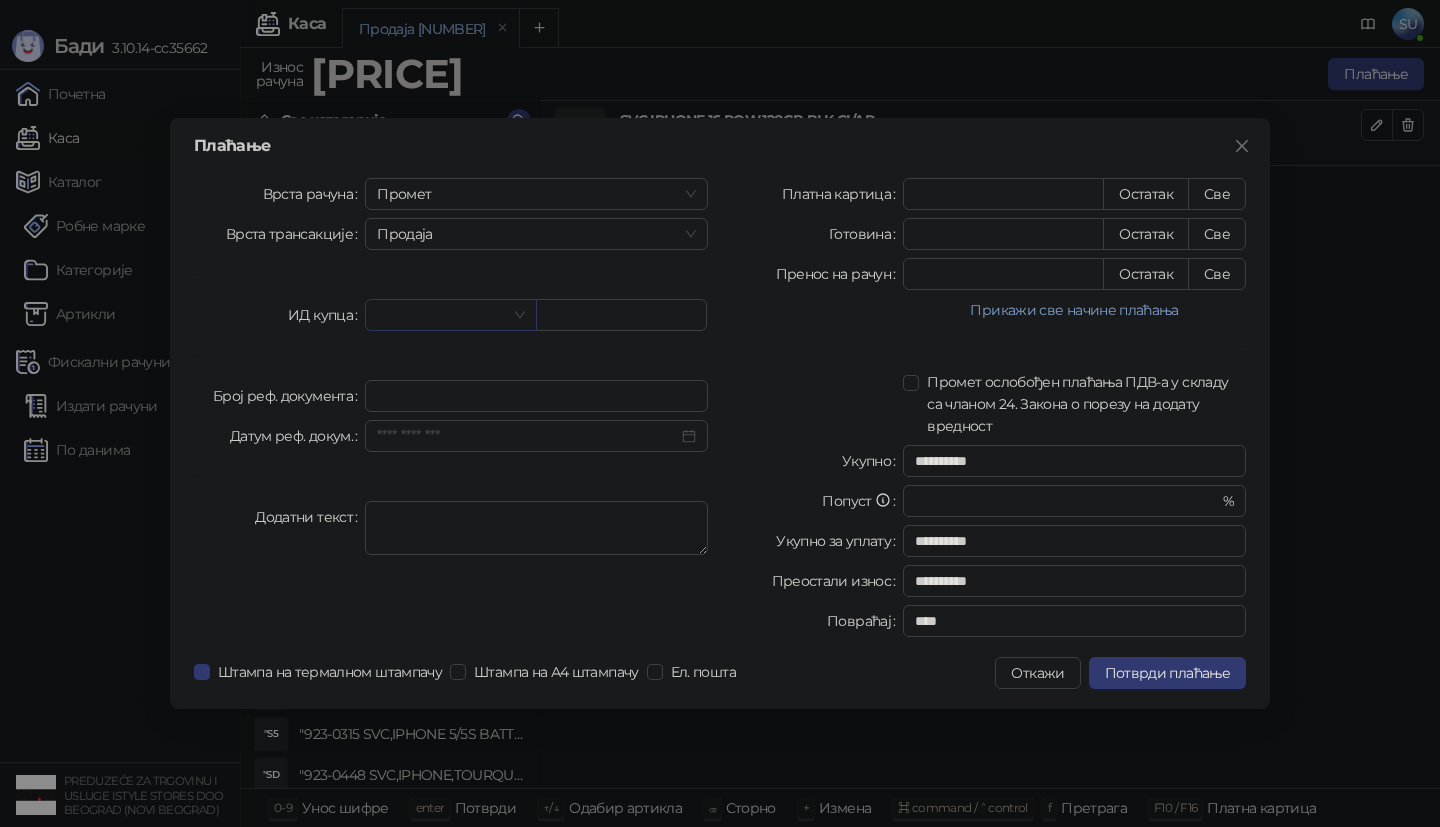 click at bounding box center (441, 315) 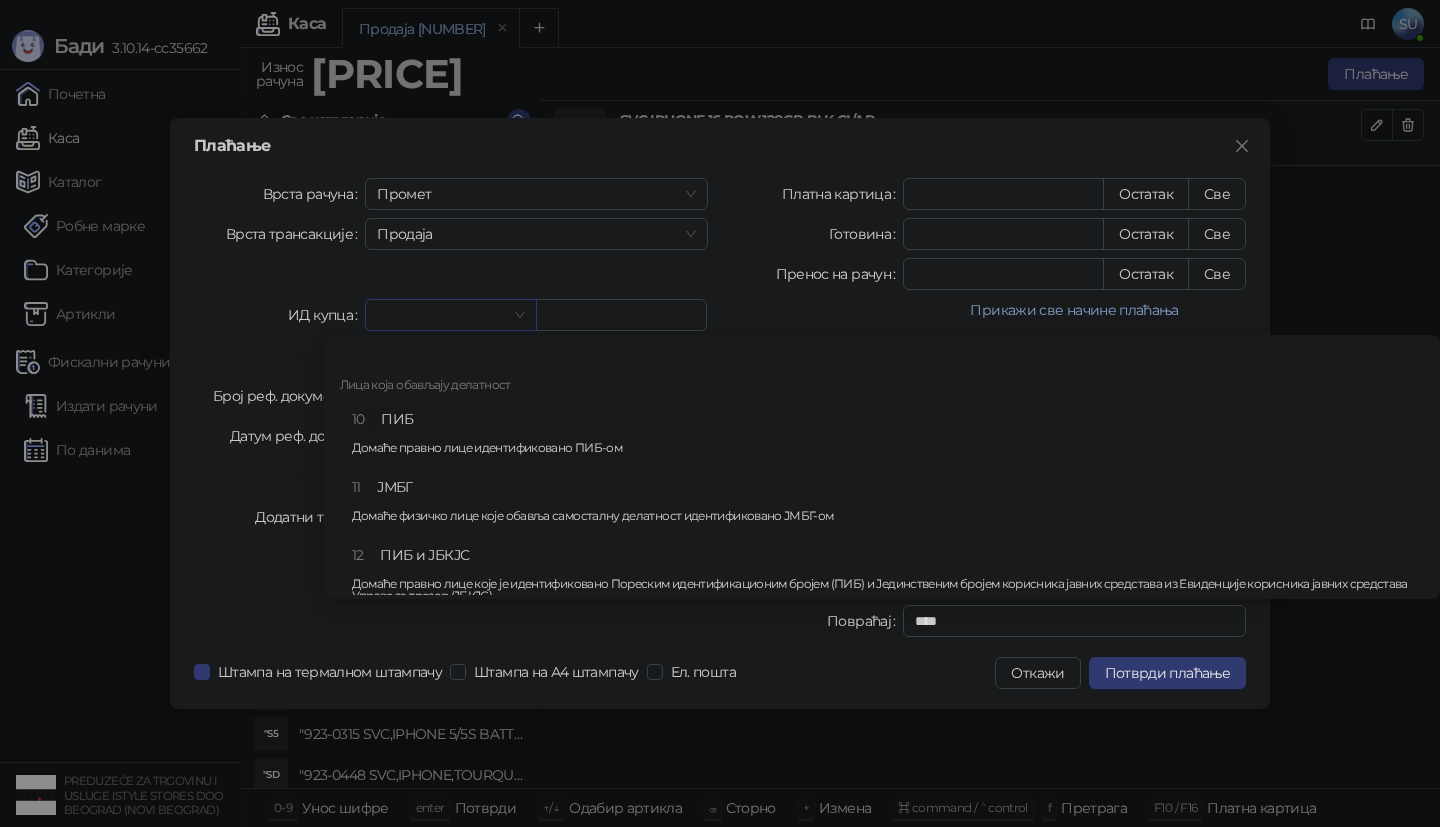 click on "10 ПИБ Домаће правно лице идентификовано ПИБ-ом" at bounding box center (888, 437) 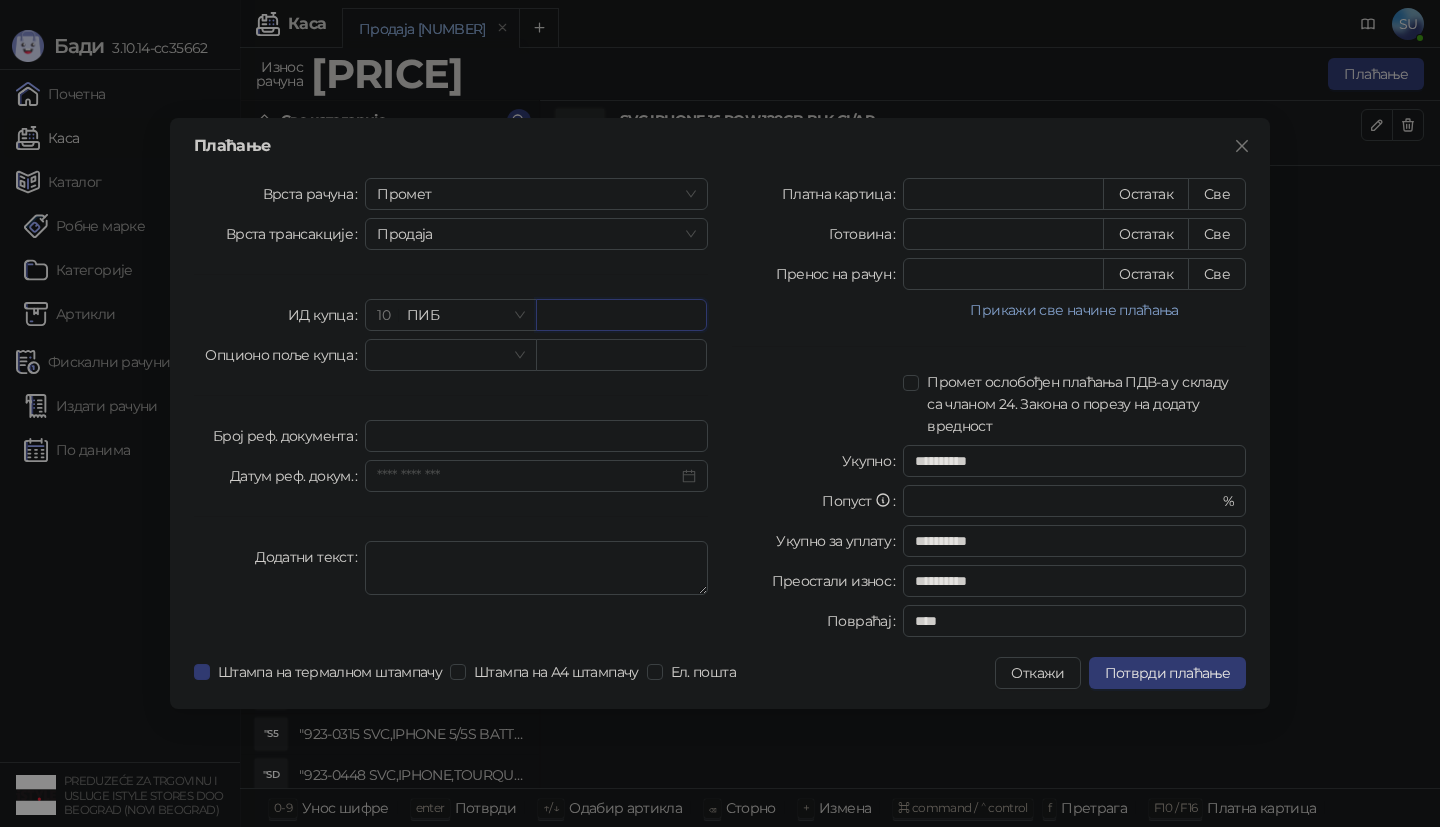 paste on "*********" 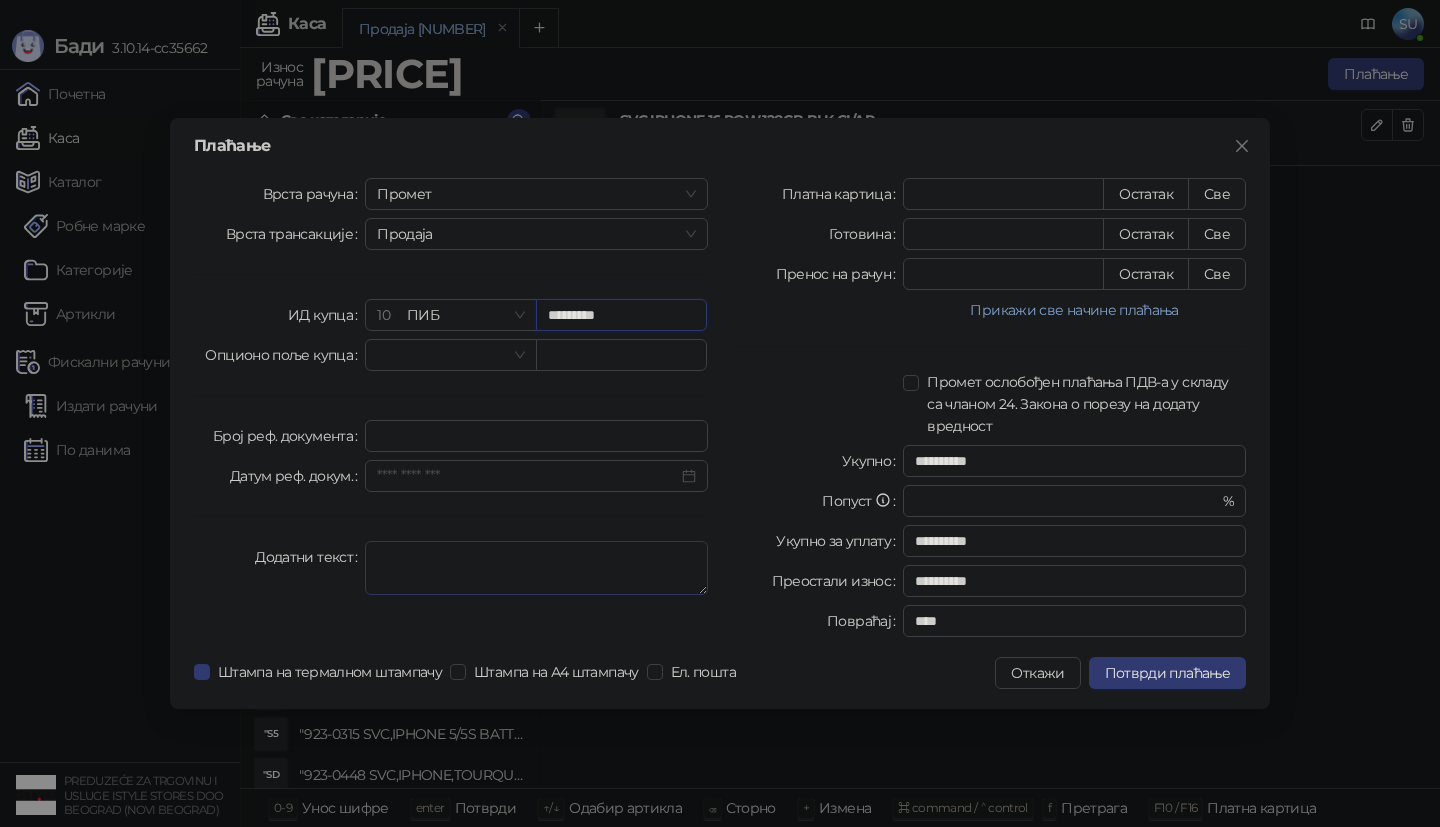 type on "*********" 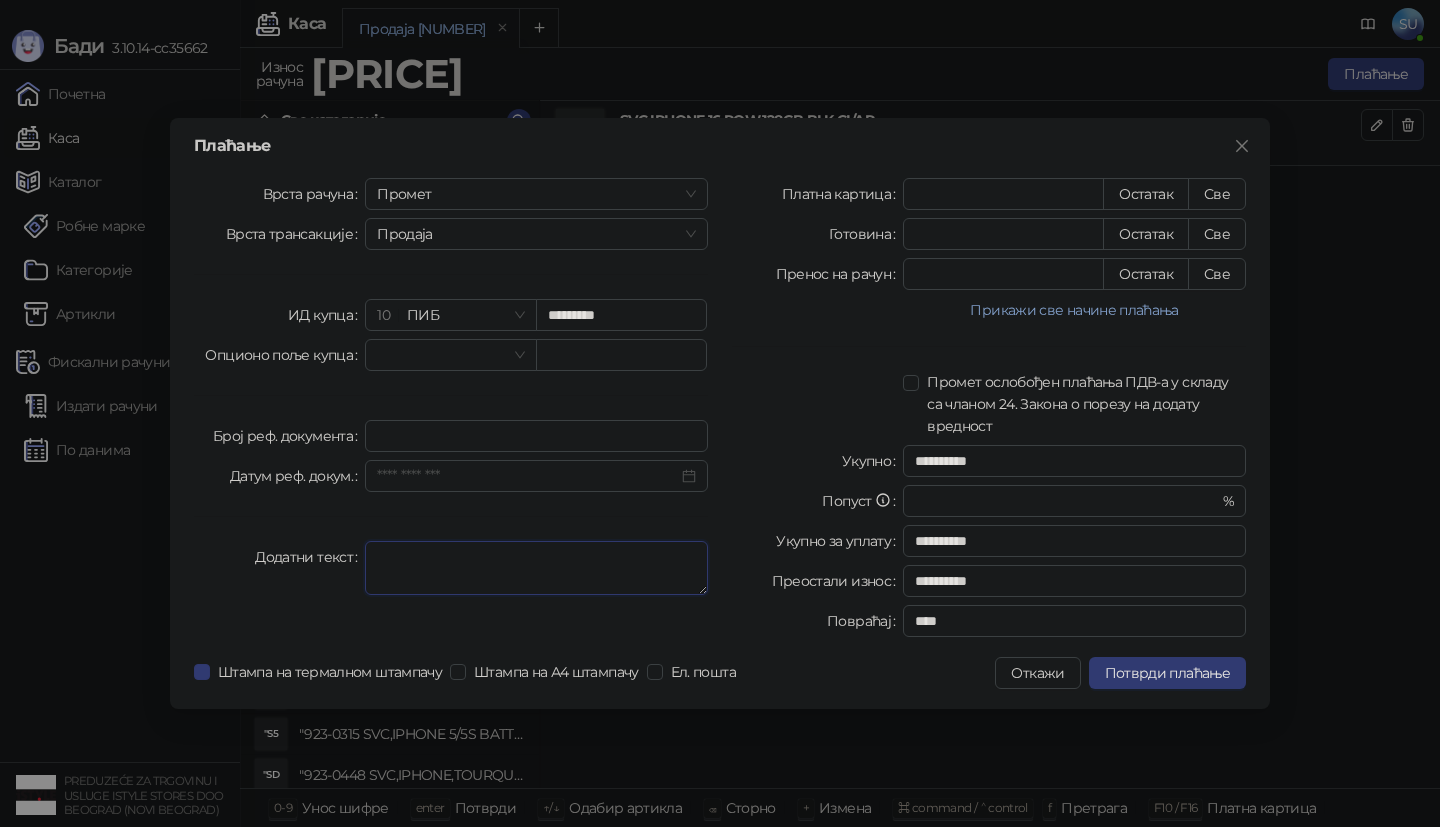 click on "Додатни текст" at bounding box center [536, 568] 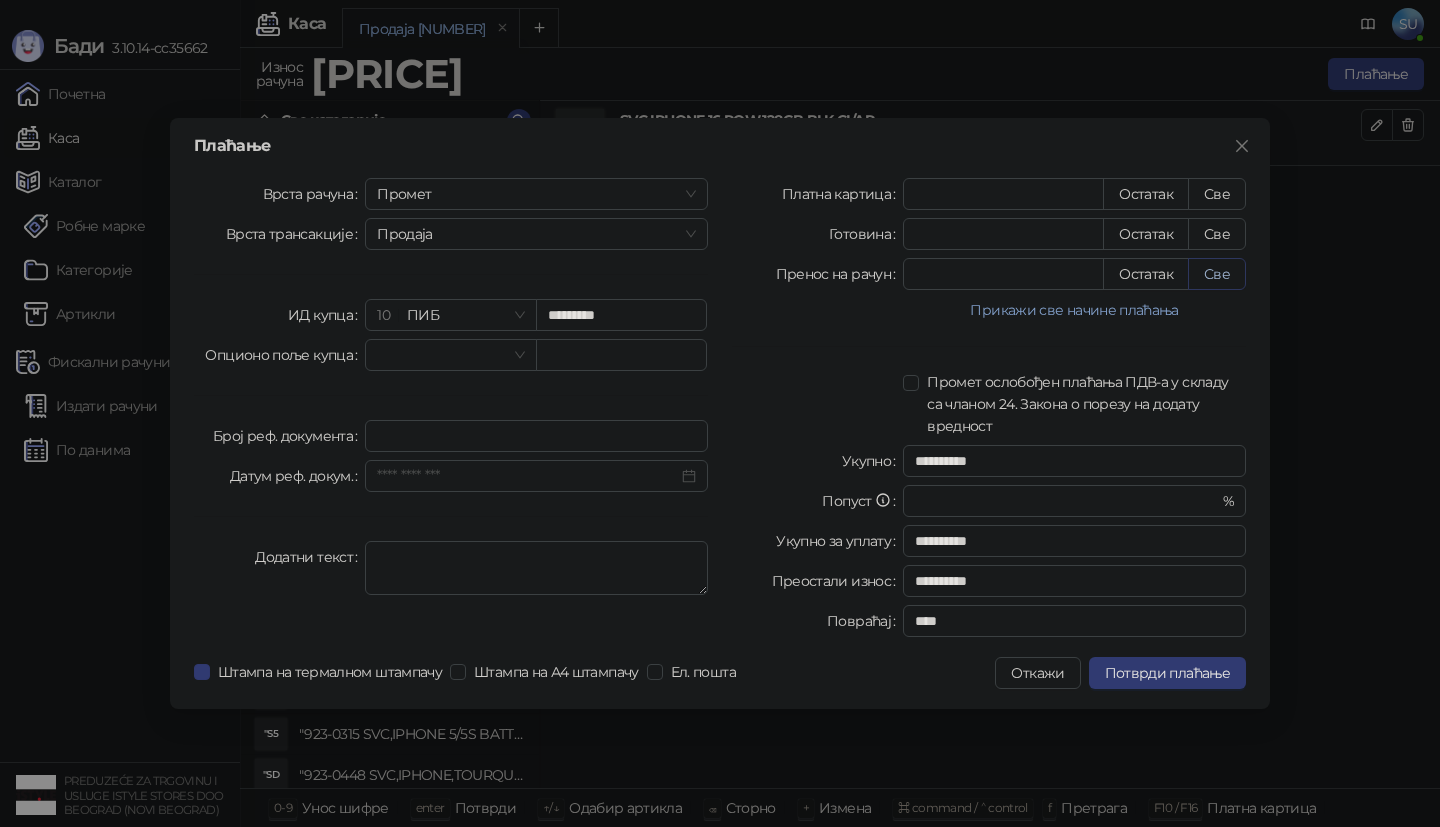 click on "Све" at bounding box center (1217, 274) 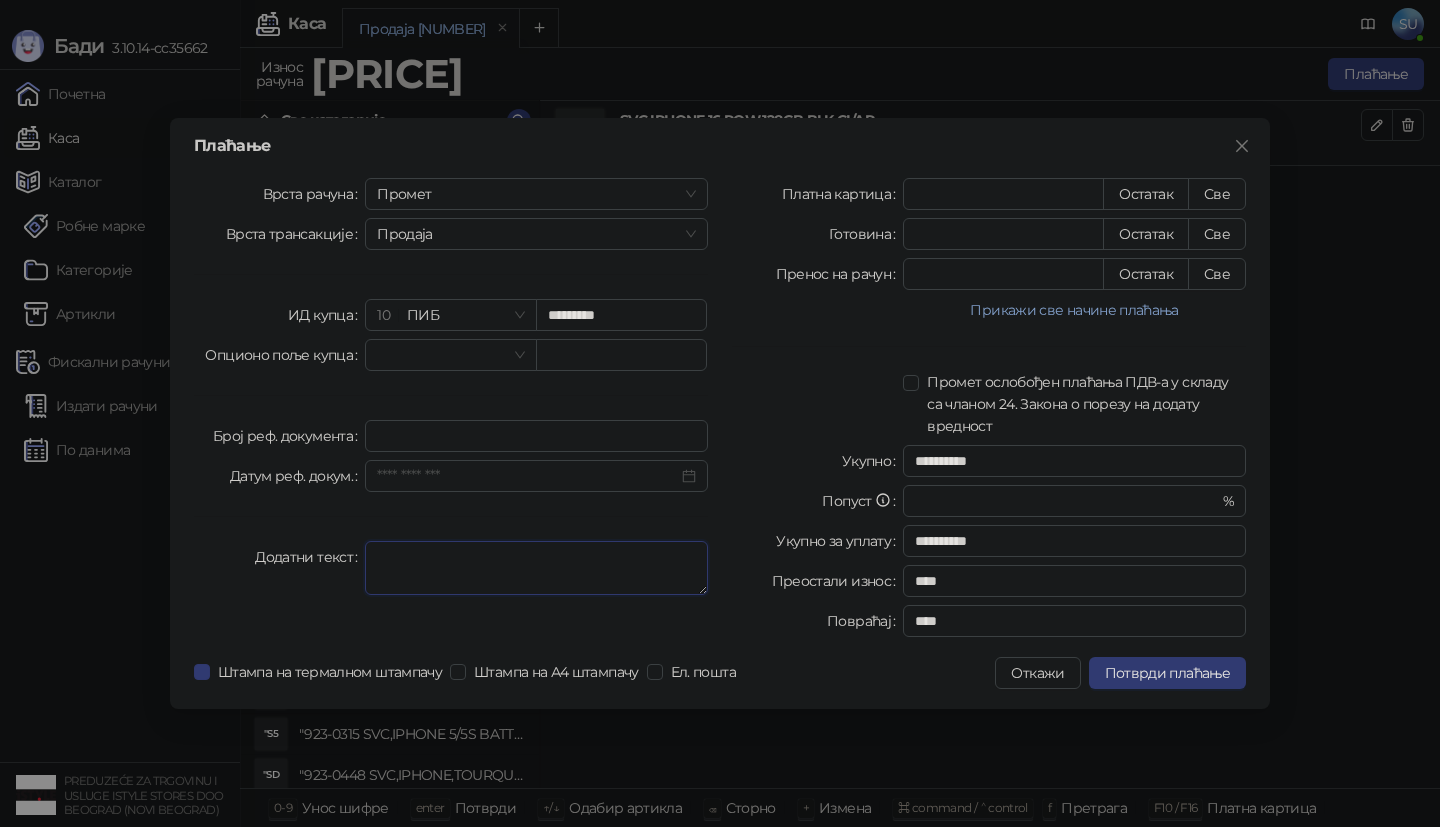 click on "Додатни текст" at bounding box center (536, 568) 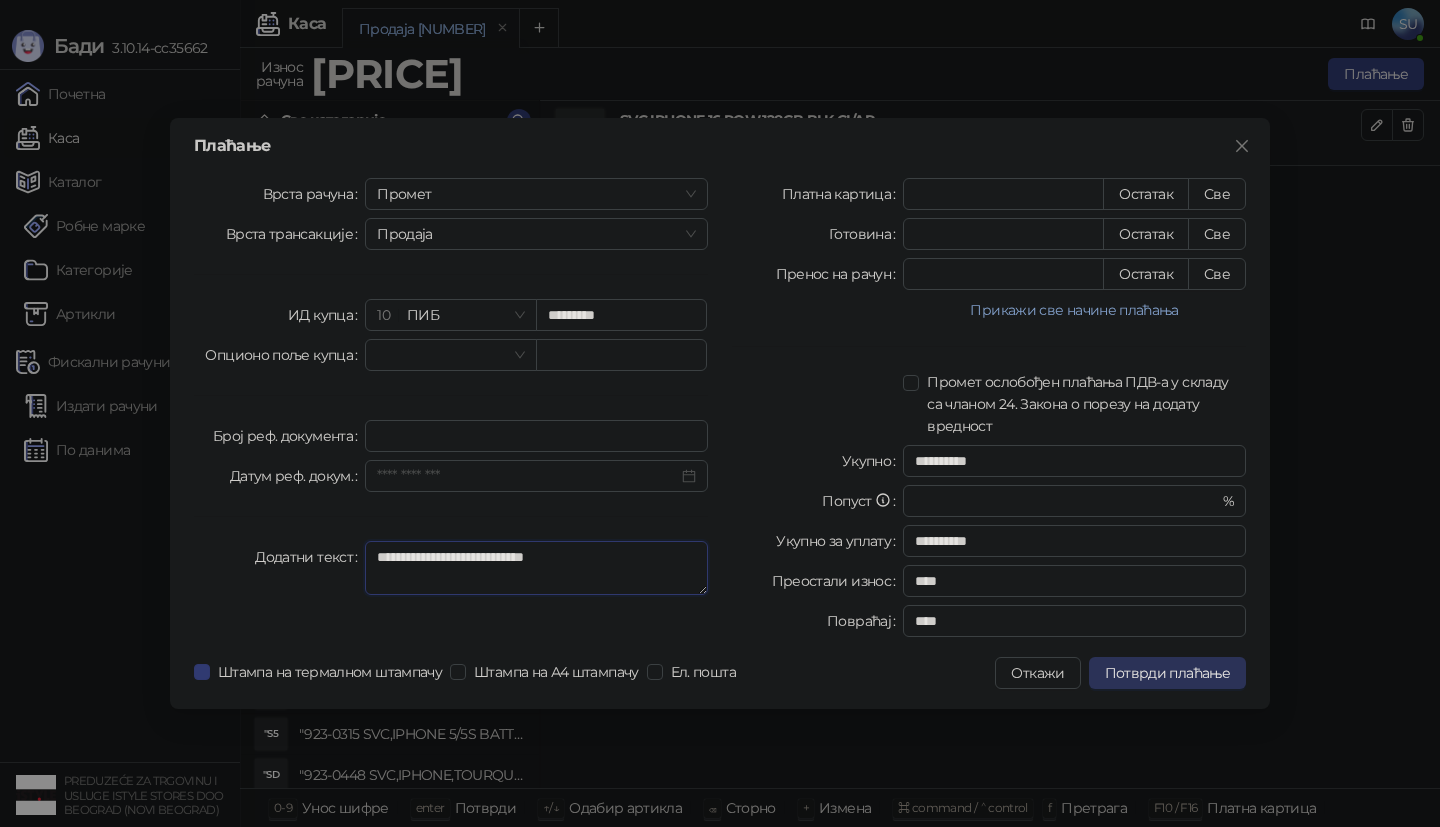 type on "**********" 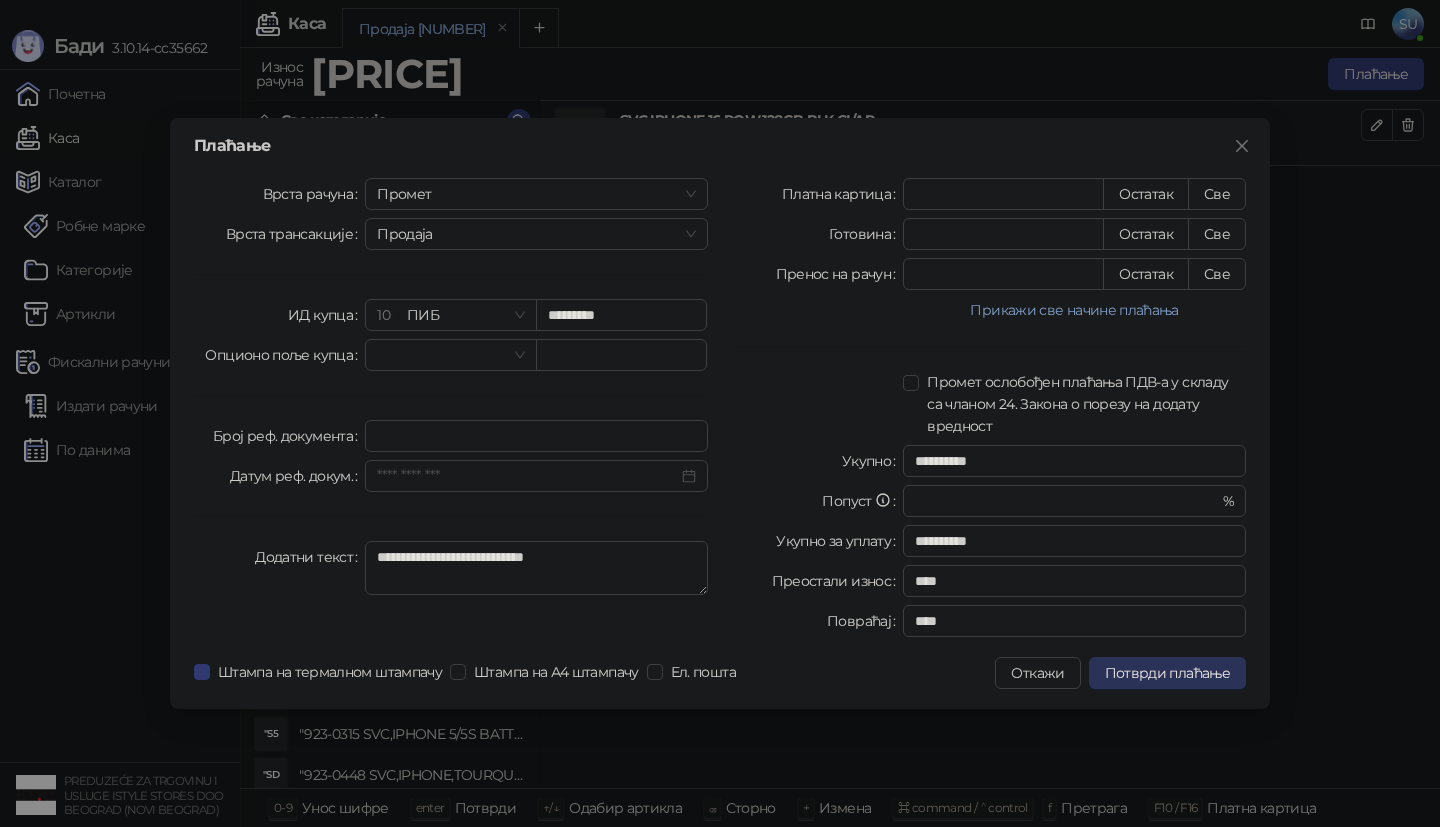 click on "Потврди плаћање" at bounding box center (1167, 673) 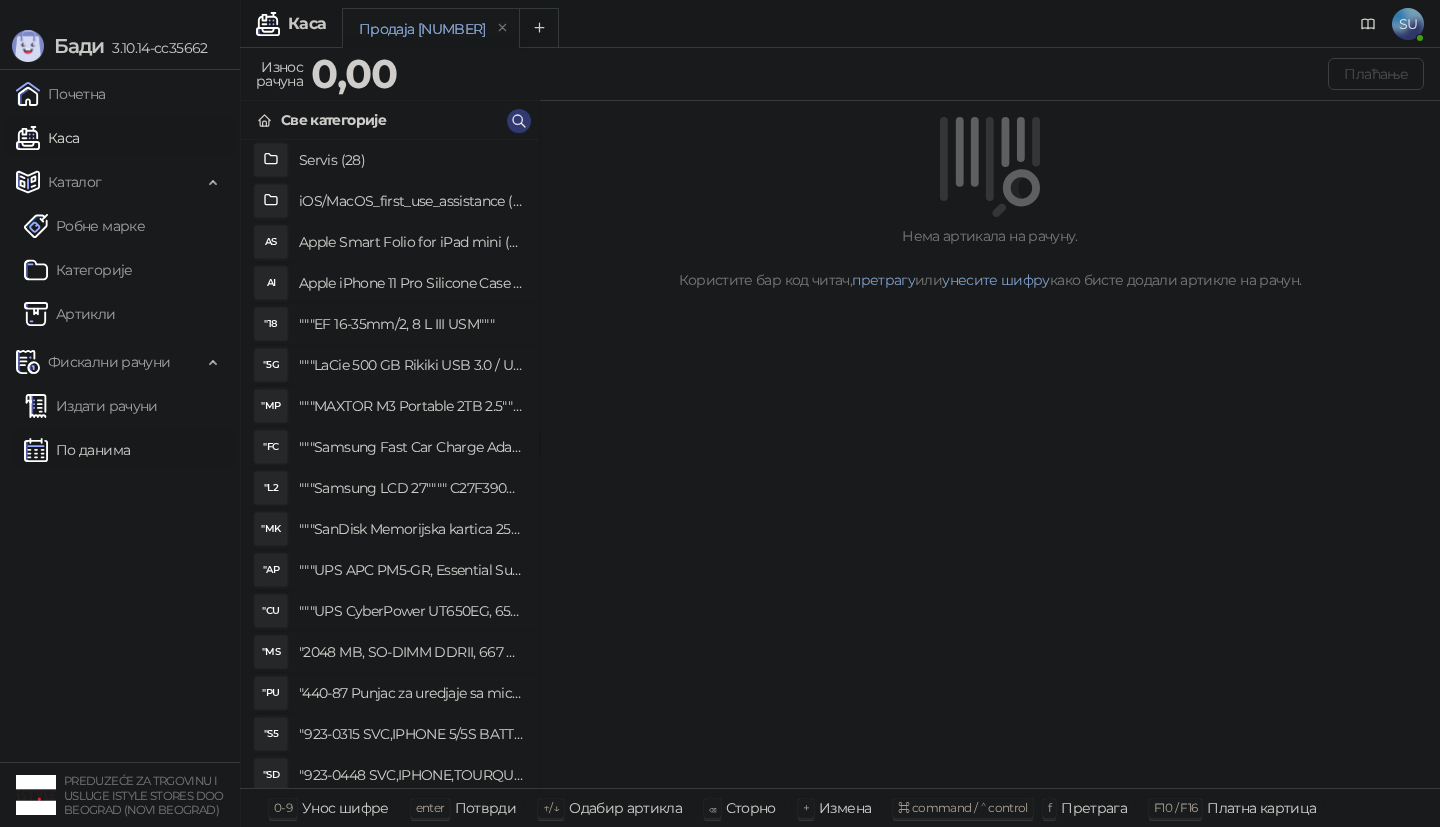 click on "По данима" at bounding box center (77, 450) 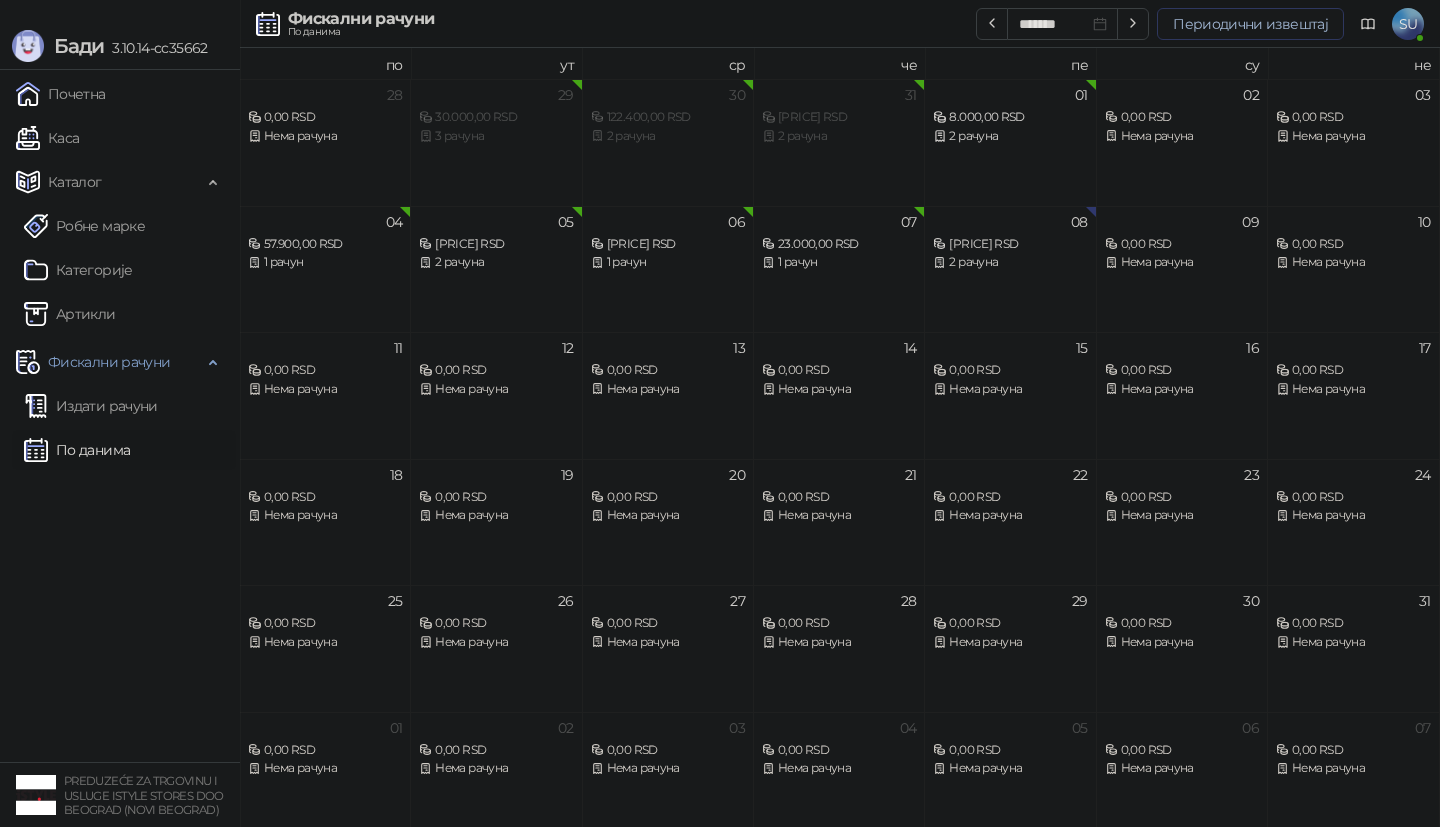 click on "Периодични извештај" at bounding box center [1250, 24] 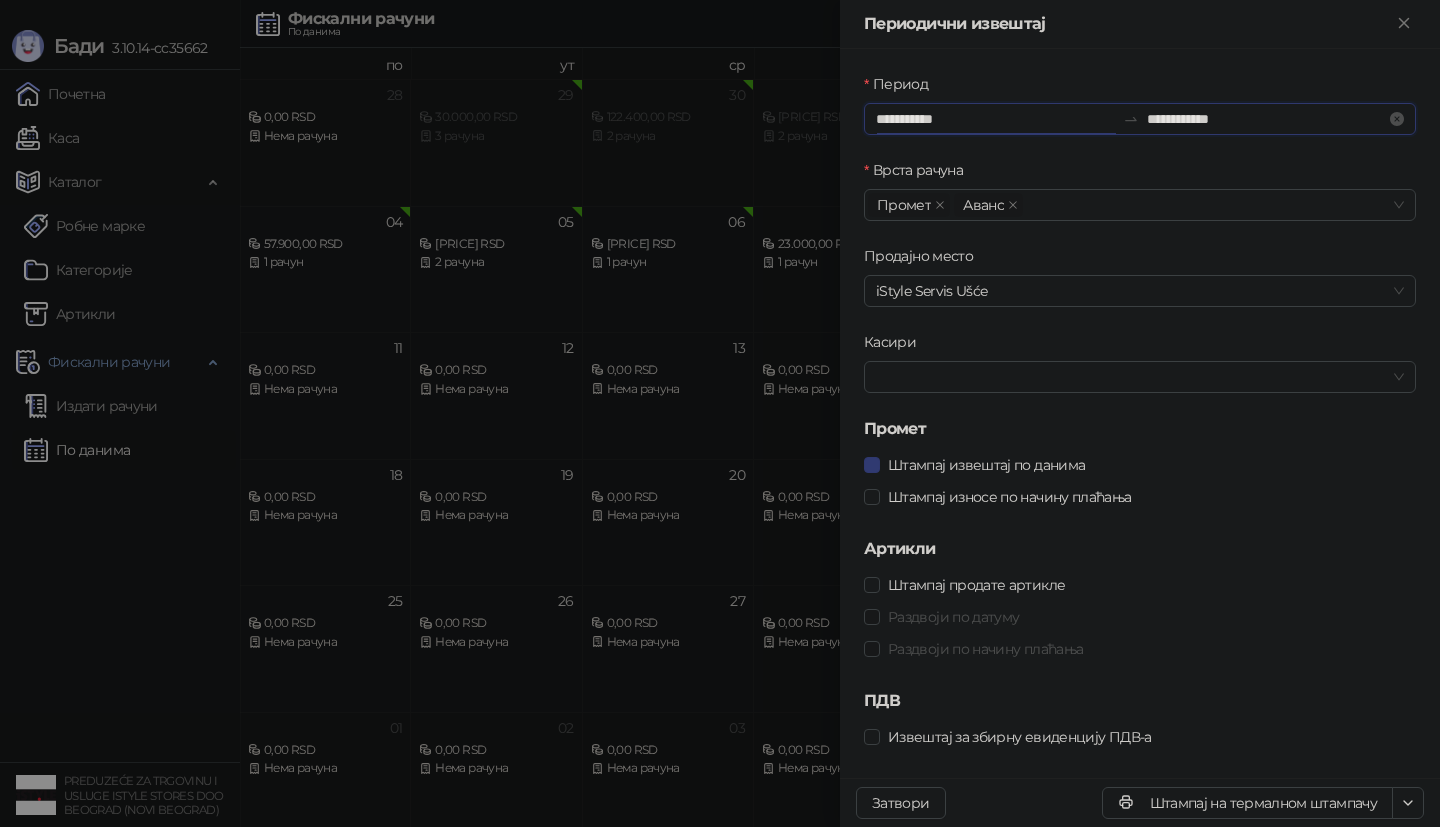 click on "**********" at bounding box center (995, 119) 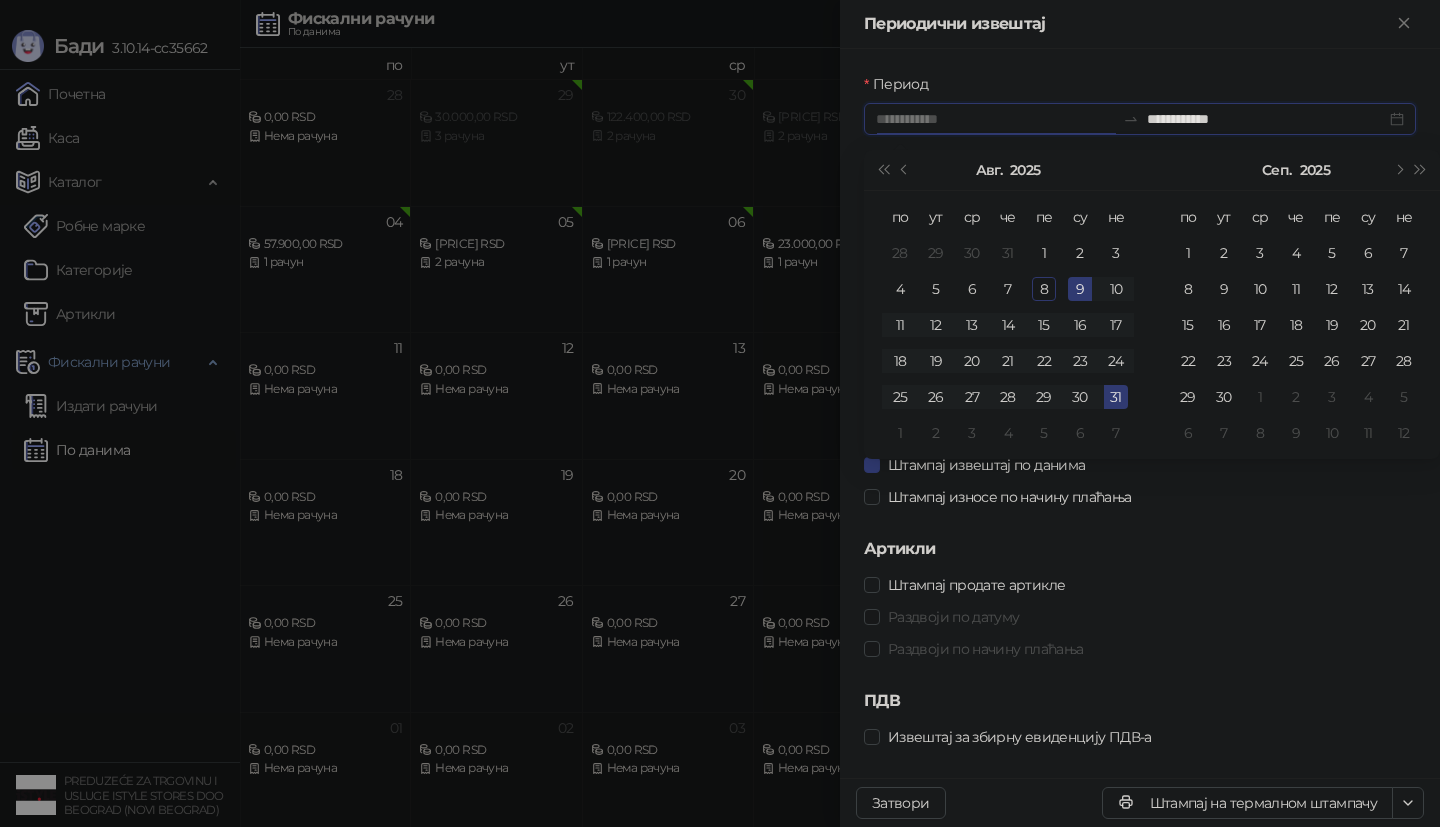 type on "**********" 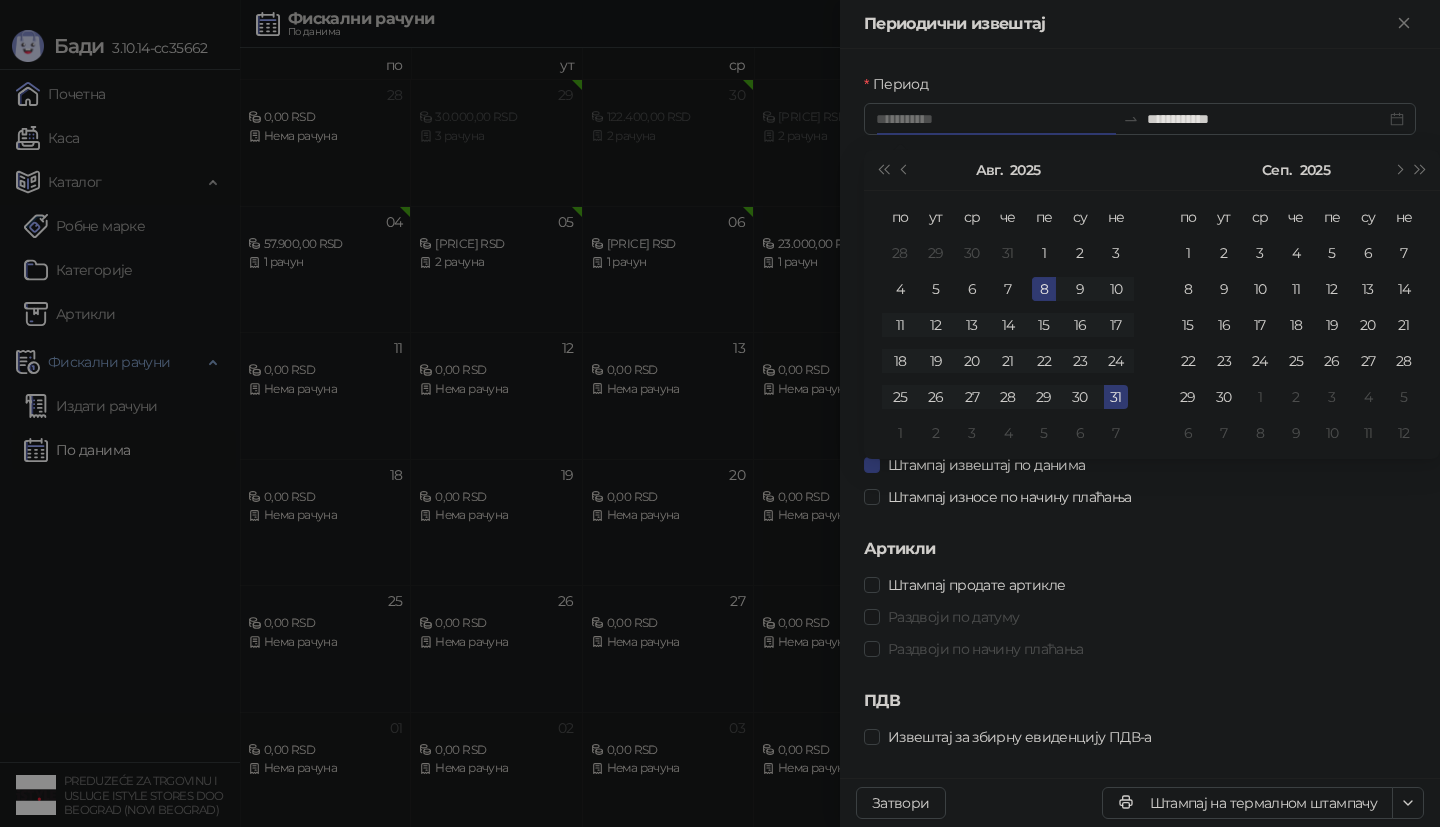 click on "8" at bounding box center [1044, 289] 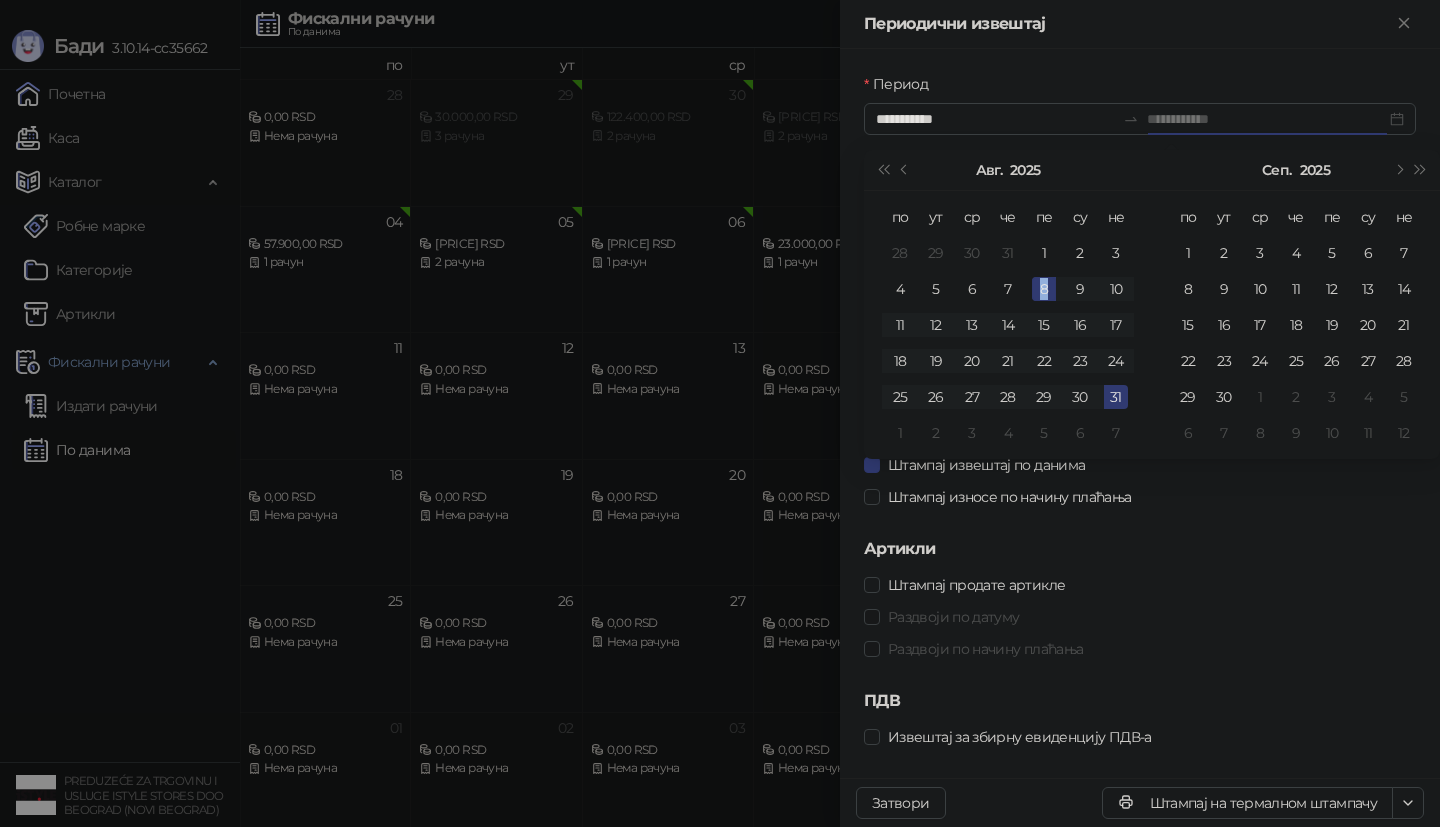 click on "8" at bounding box center (1044, 289) 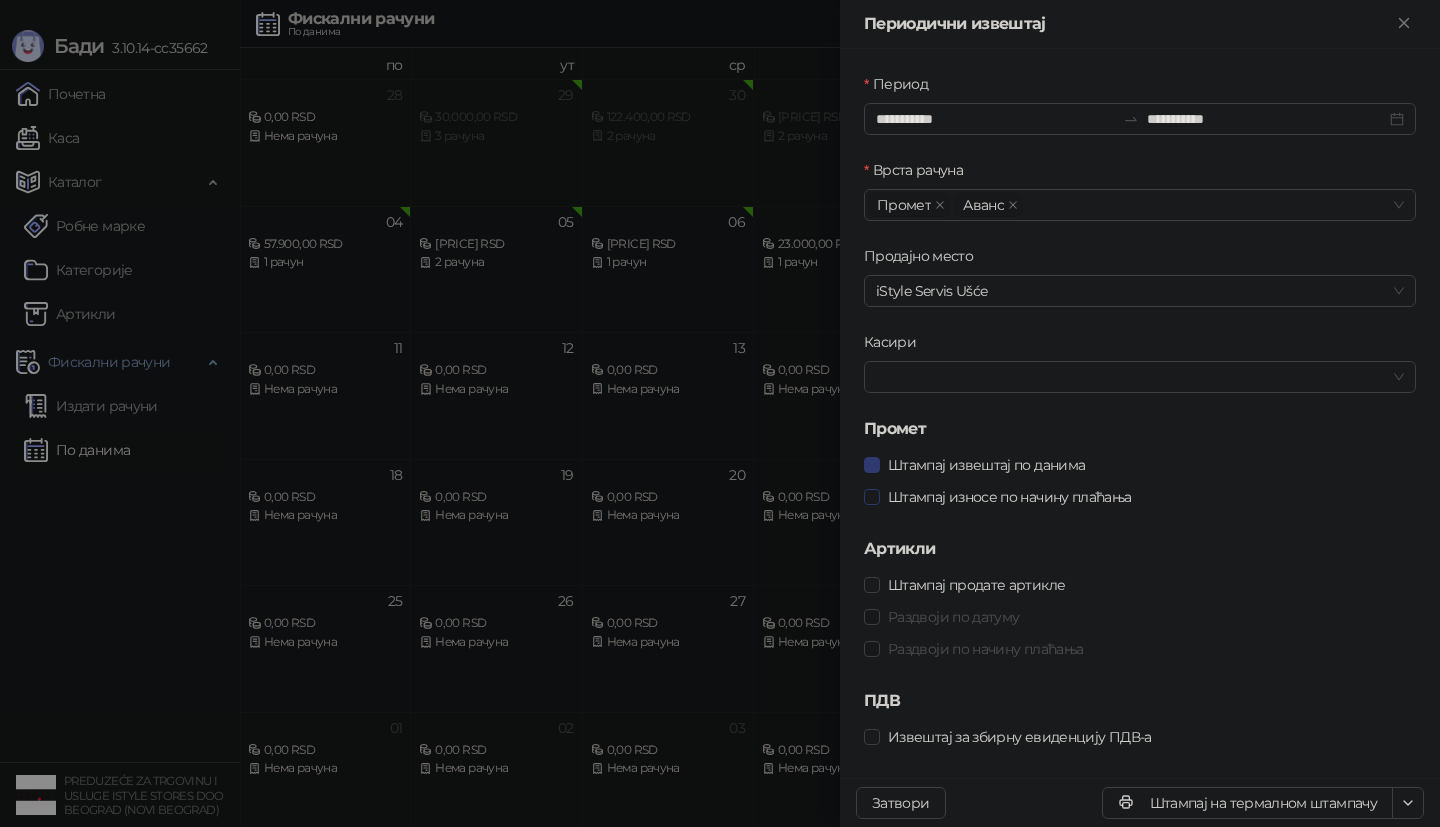 click on "Штампај износе по начину плаћања" at bounding box center [1010, 497] 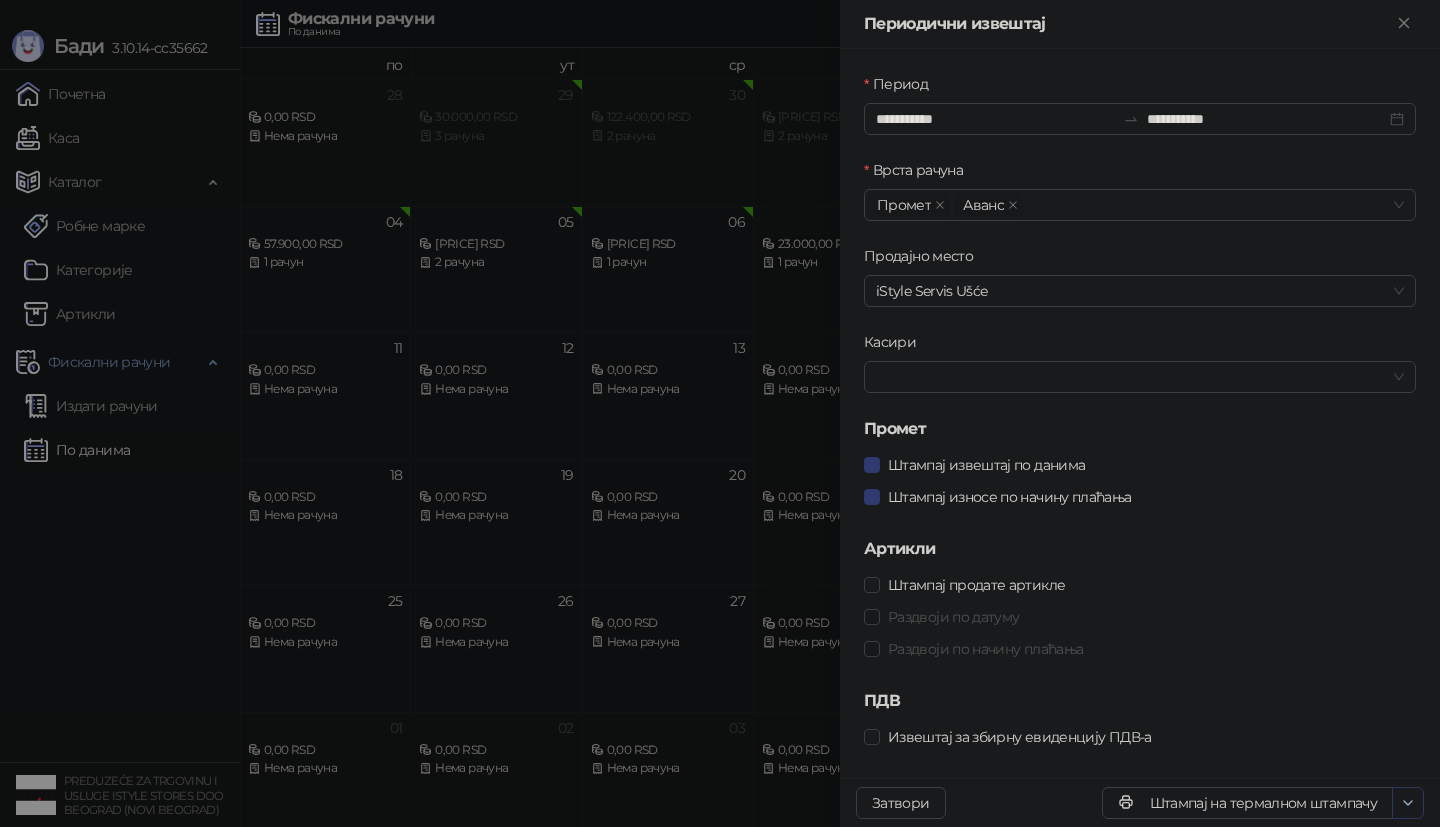click 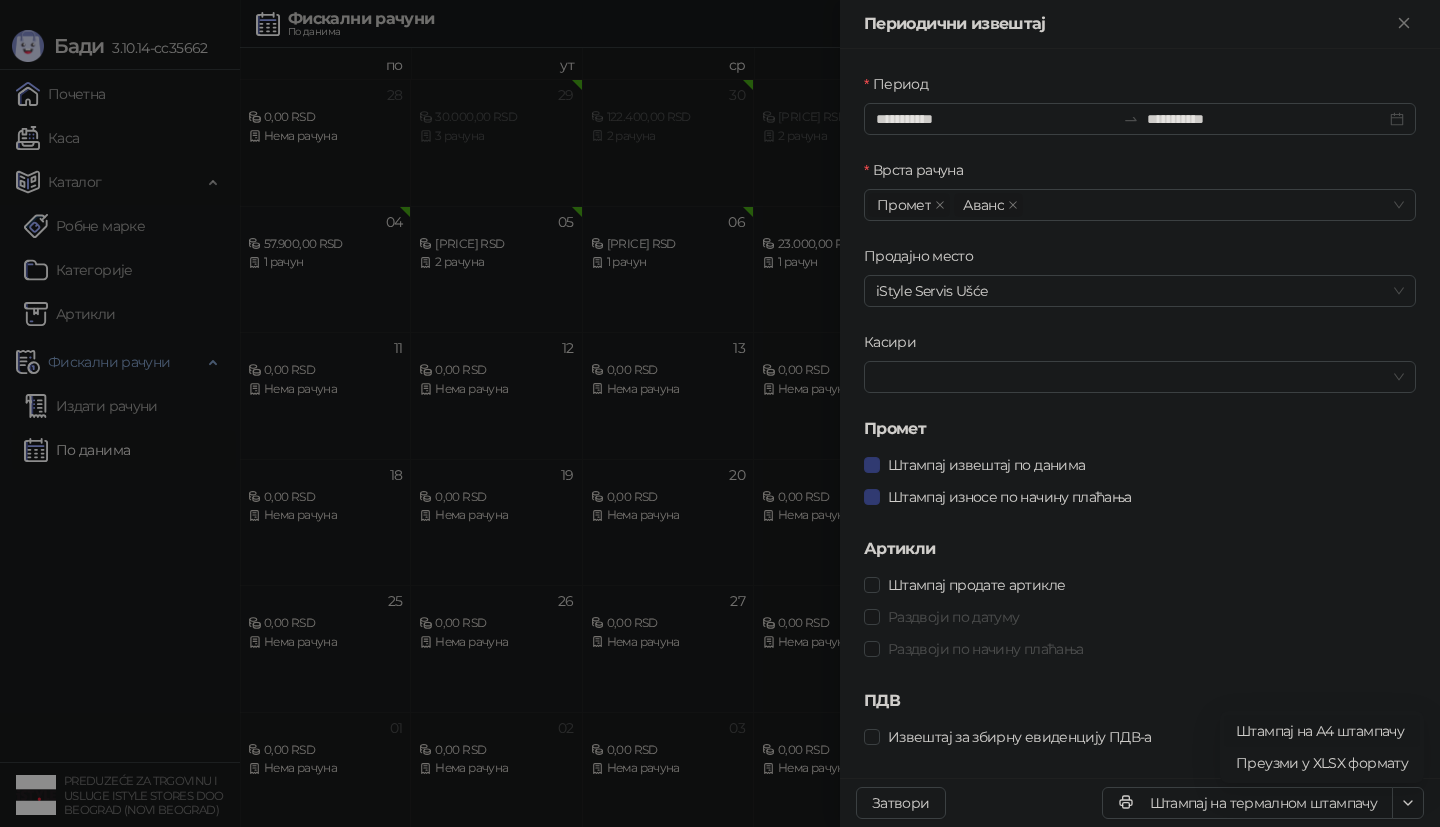 click on "Штампај на А4 штампачу" at bounding box center [1322, 731] 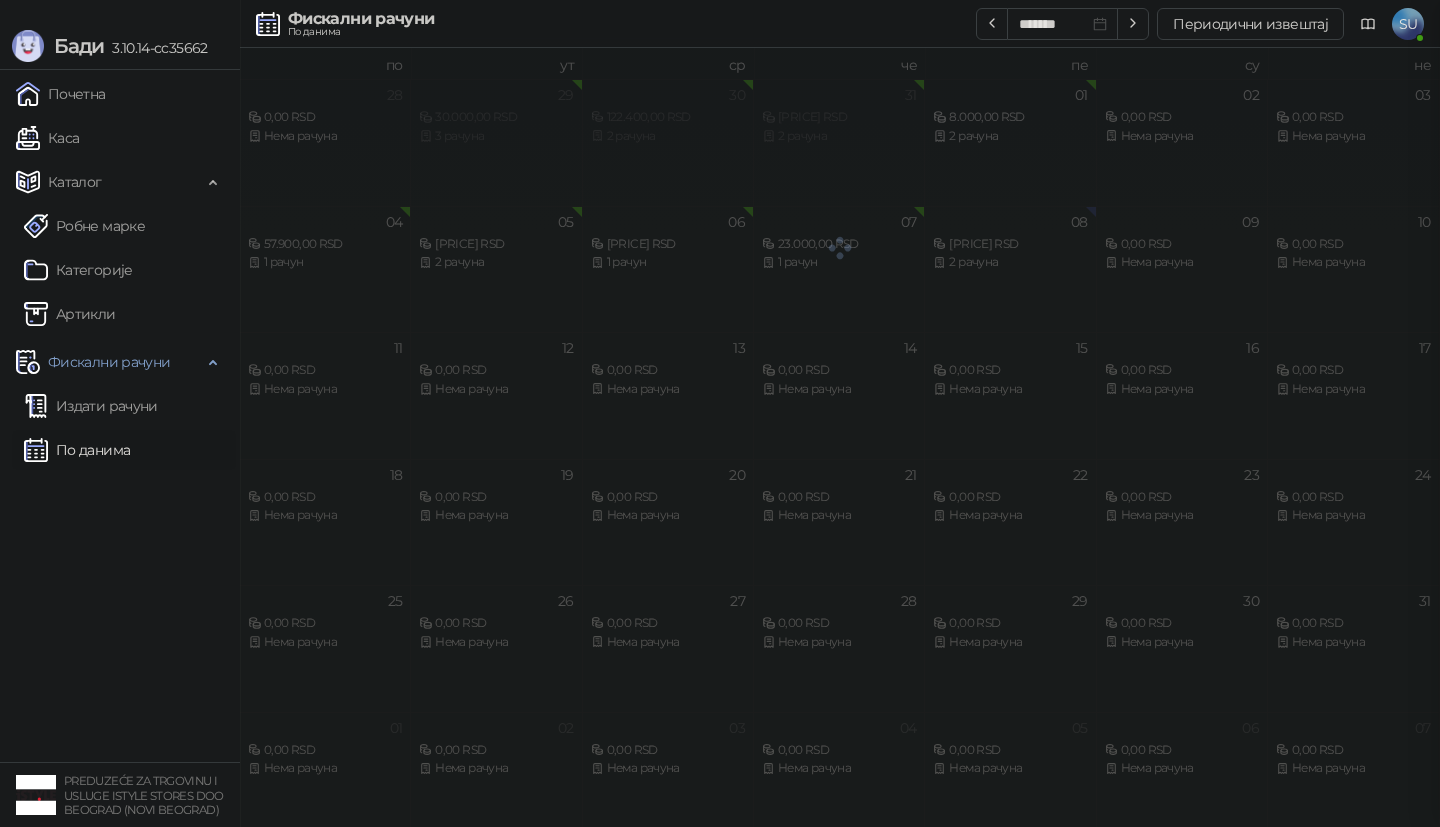 click at bounding box center [720, 413] 